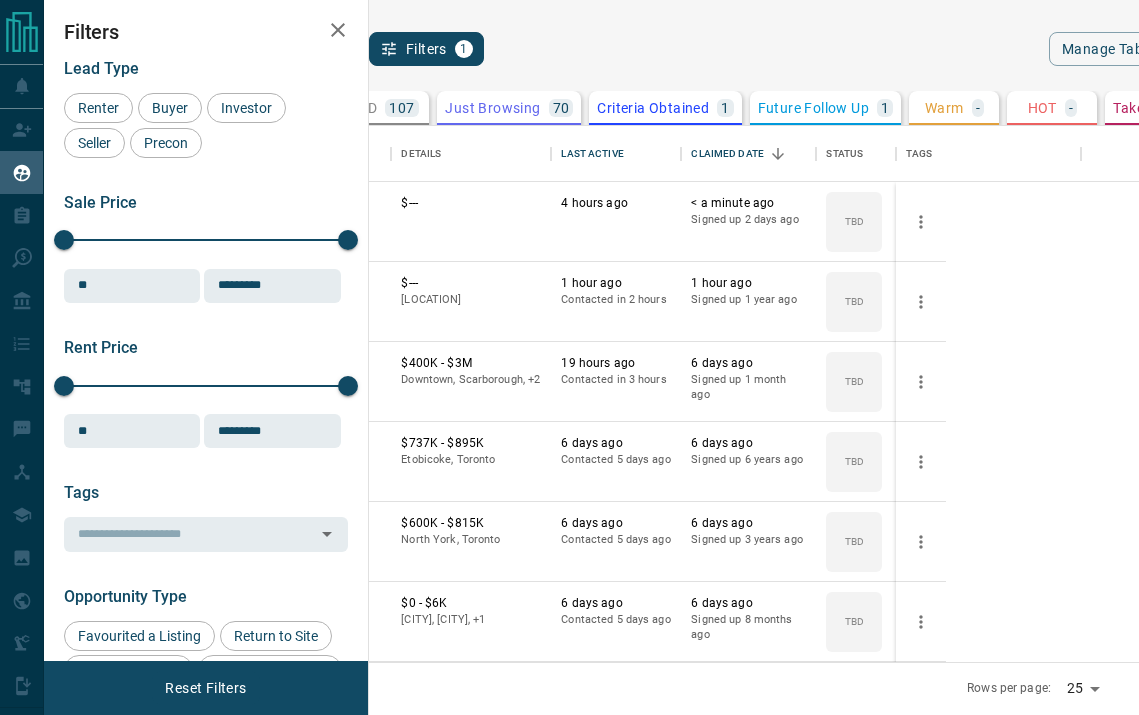 scroll, scrollTop: 0, scrollLeft: 0, axis: both 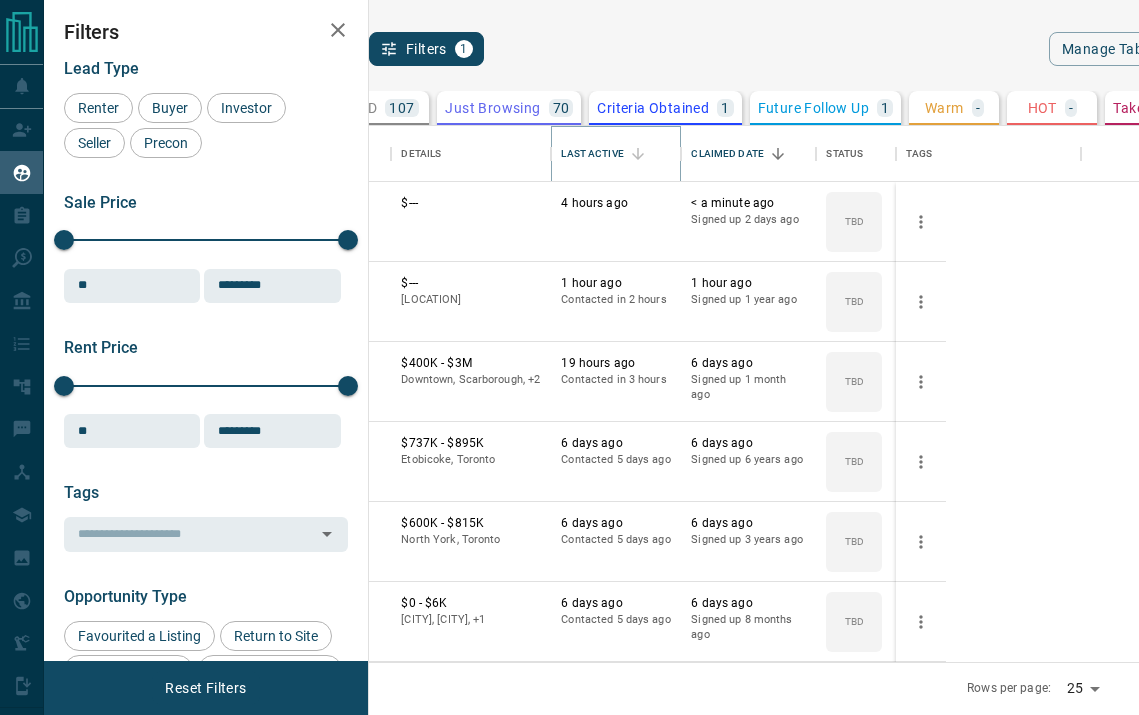 click 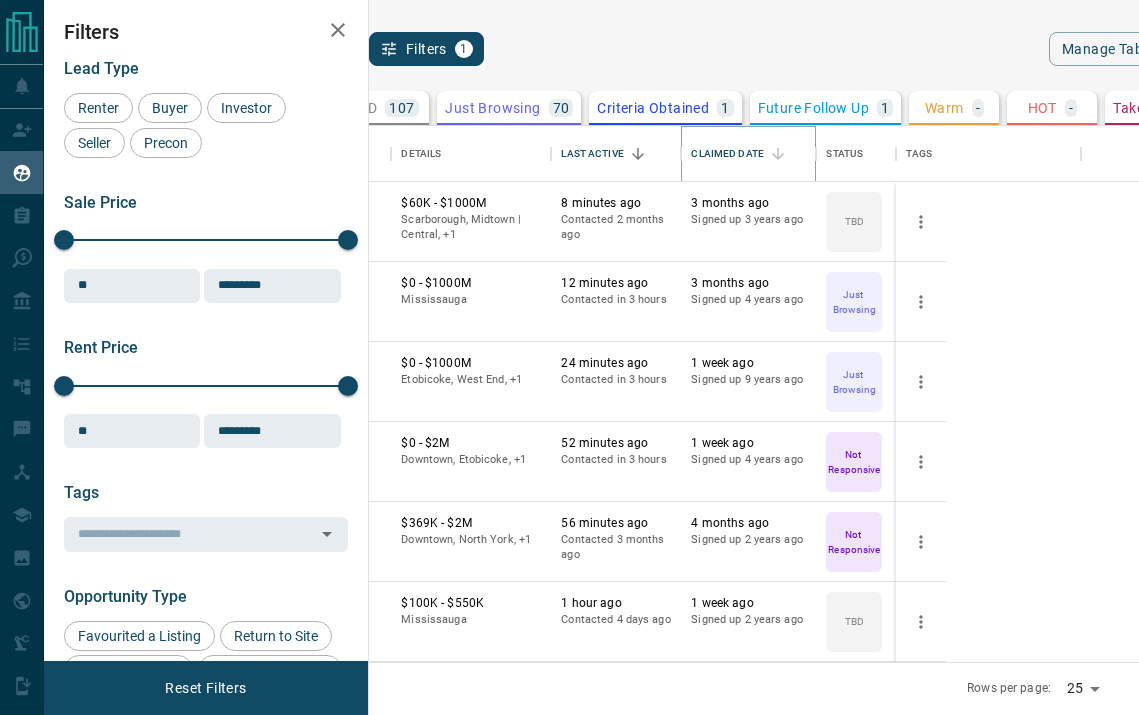 click 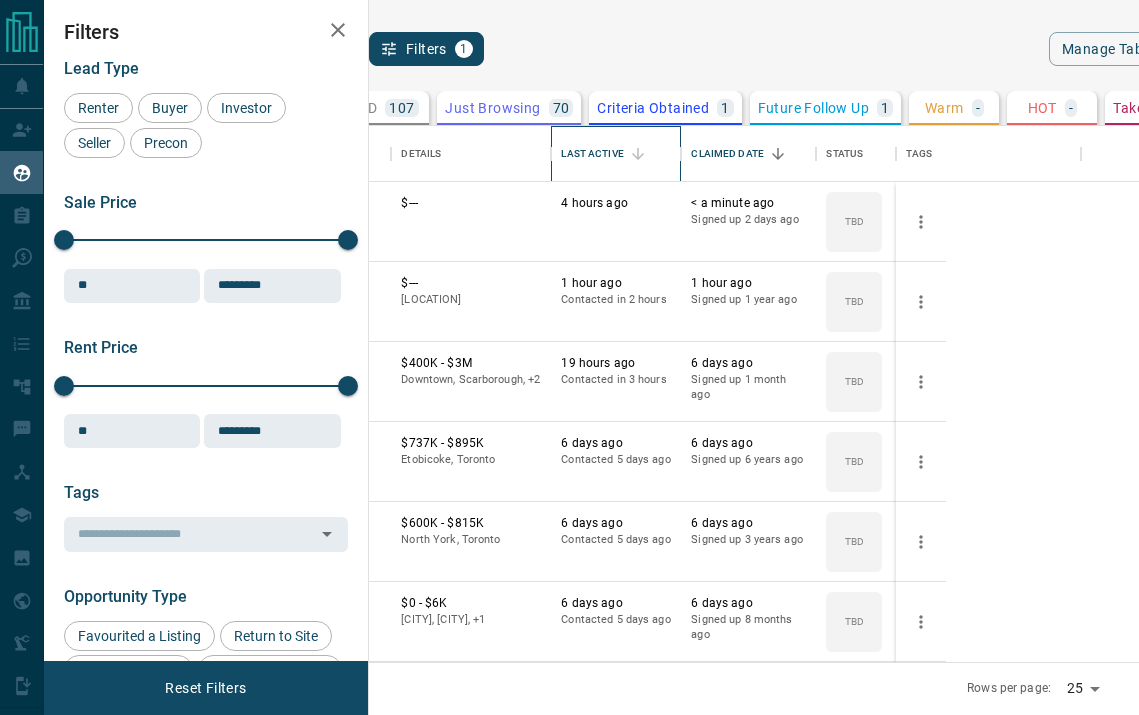 click on "Last Active" at bounding box center (592, 154) 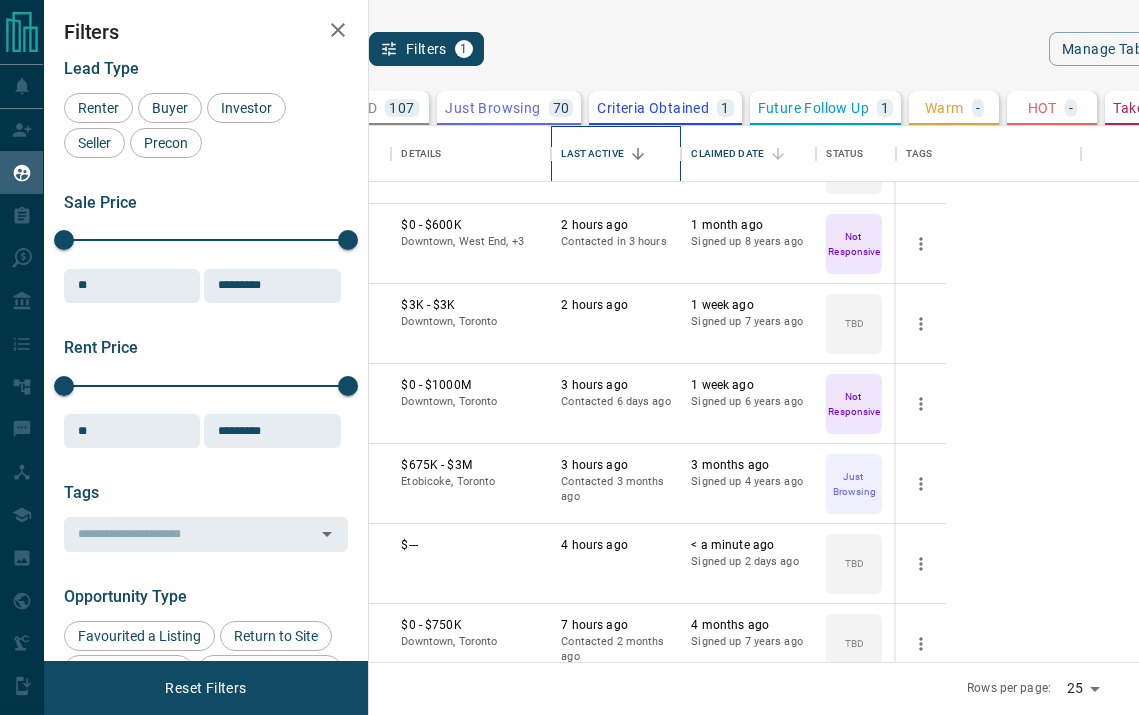 scroll, scrollTop: 862, scrollLeft: 0, axis: vertical 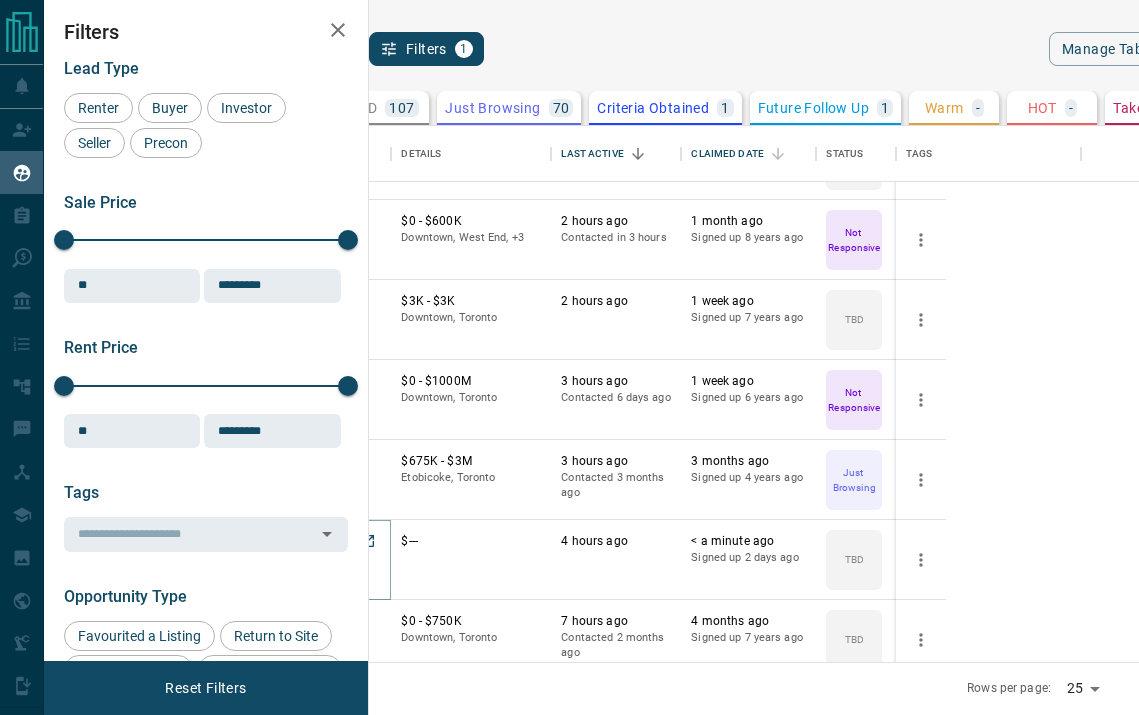 click on "T W" at bounding box center (273, 542) 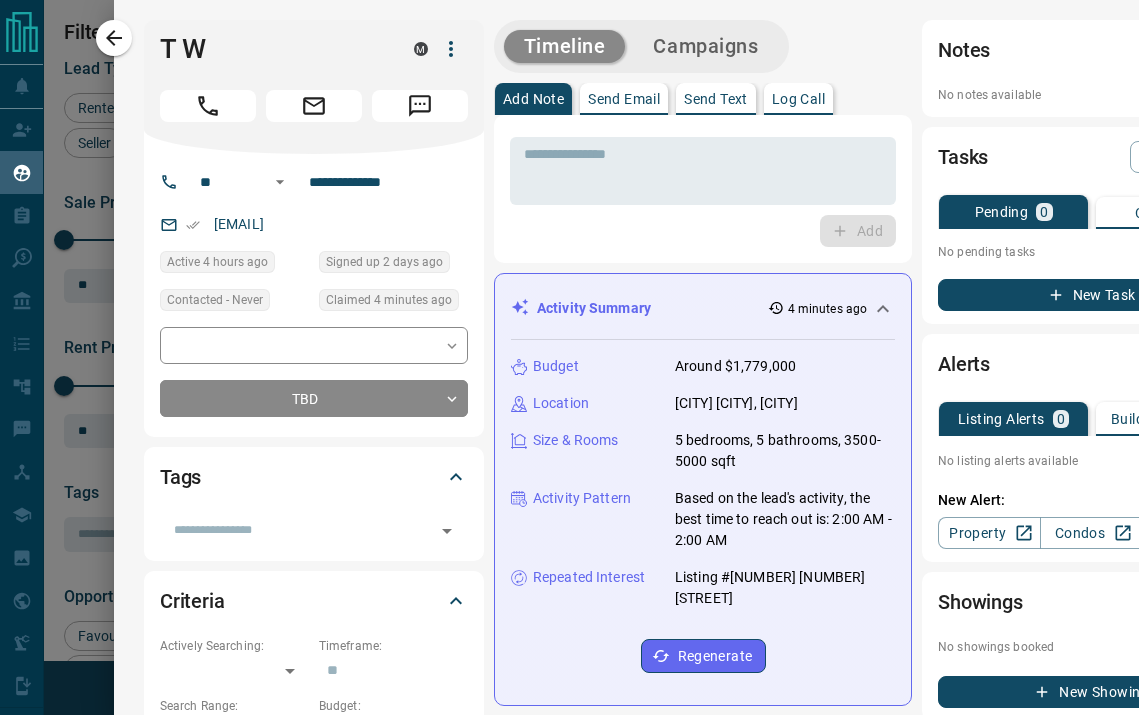scroll, scrollTop: 942, scrollLeft: 0, axis: vertical 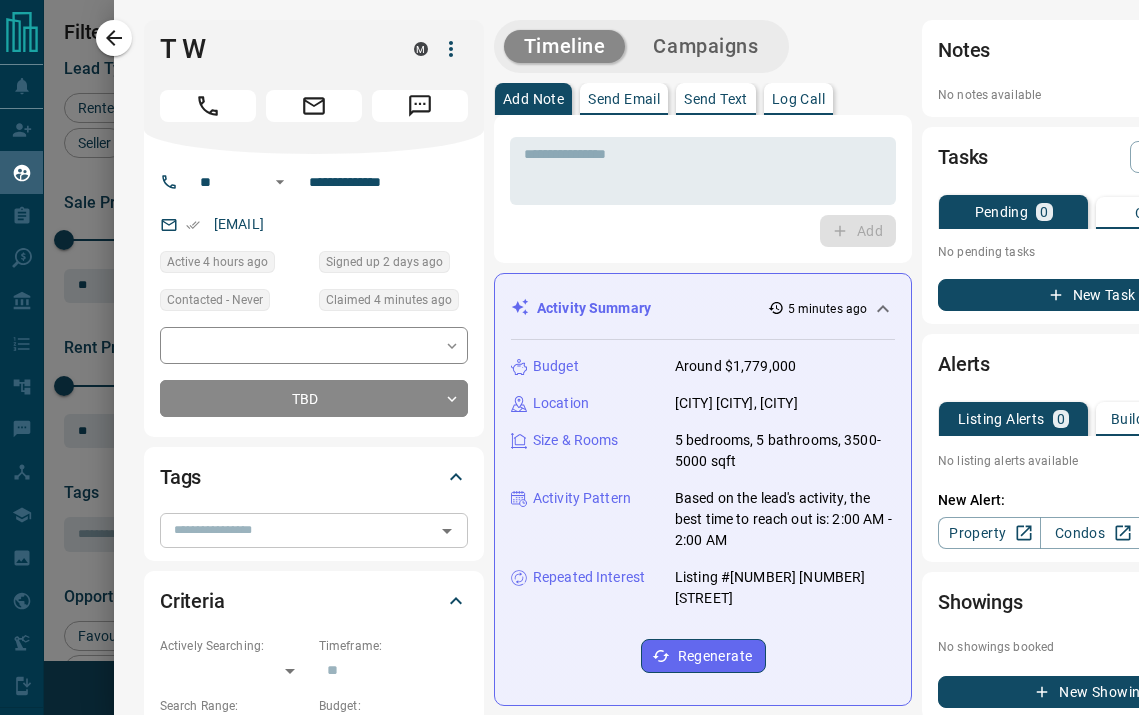 click at bounding box center [297, 530] 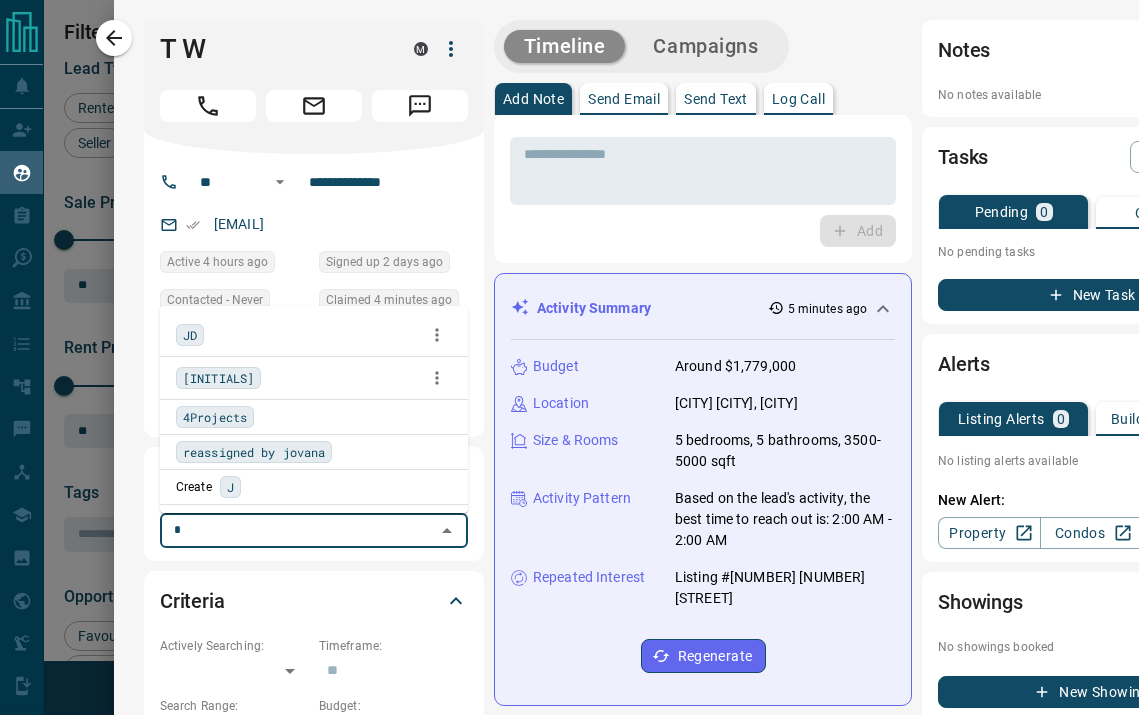 type on "**" 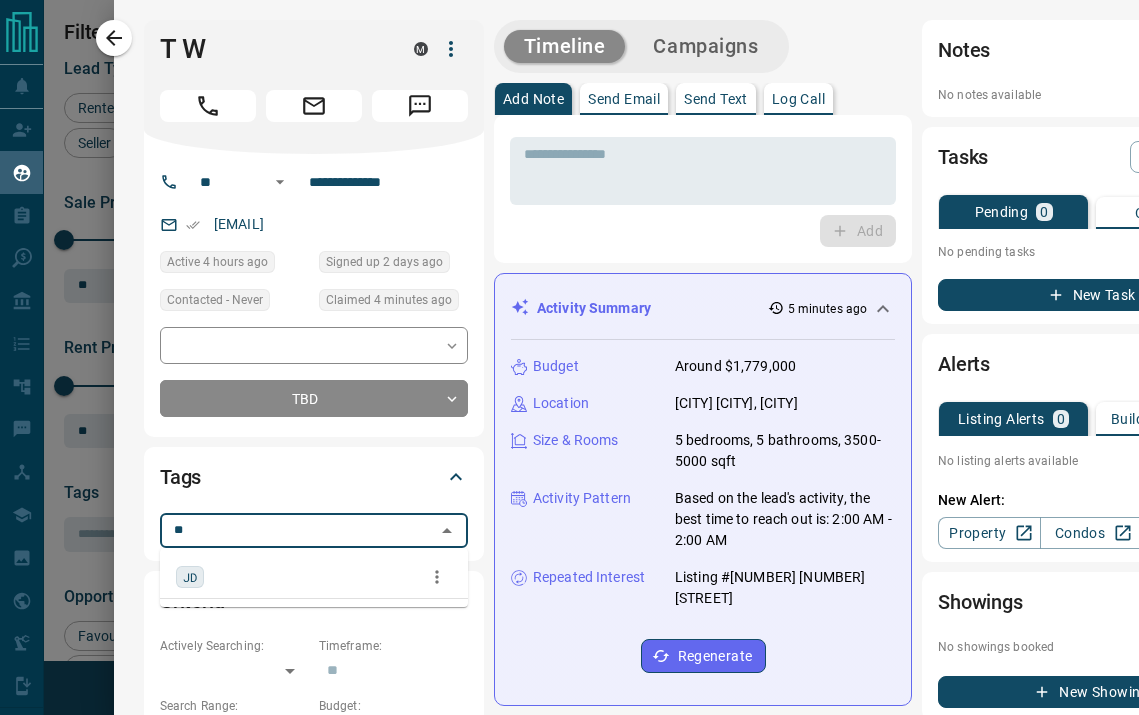click on "JD" at bounding box center [190, 577] 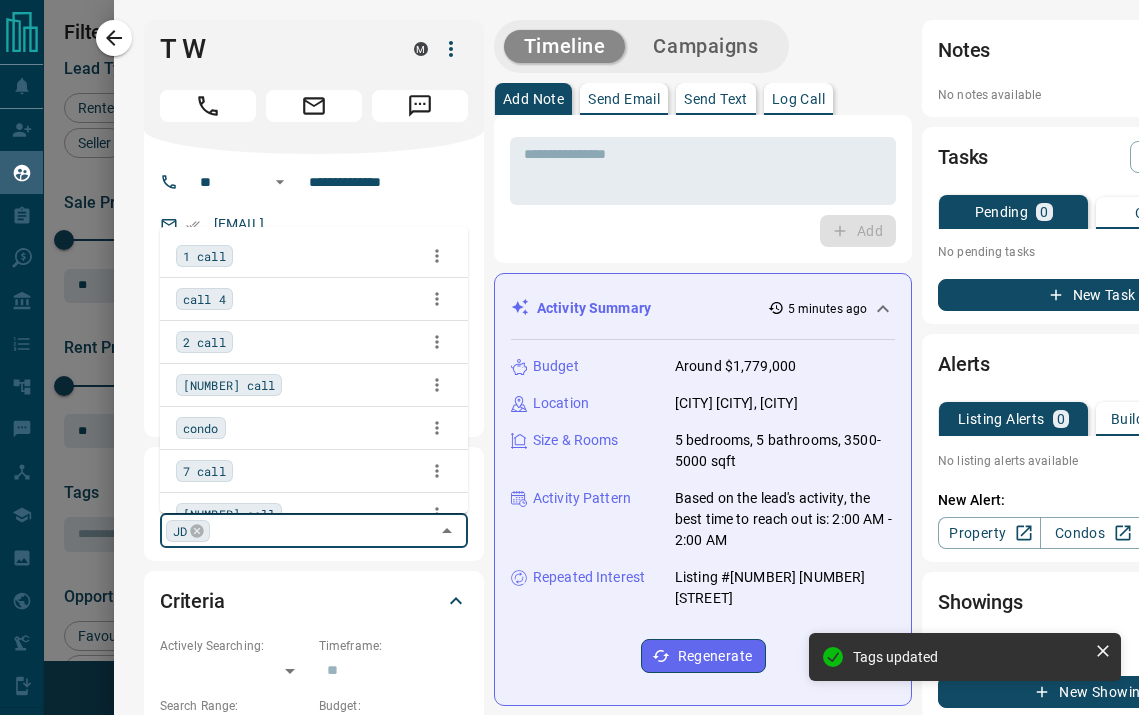 click on "1 call" at bounding box center [204, 256] 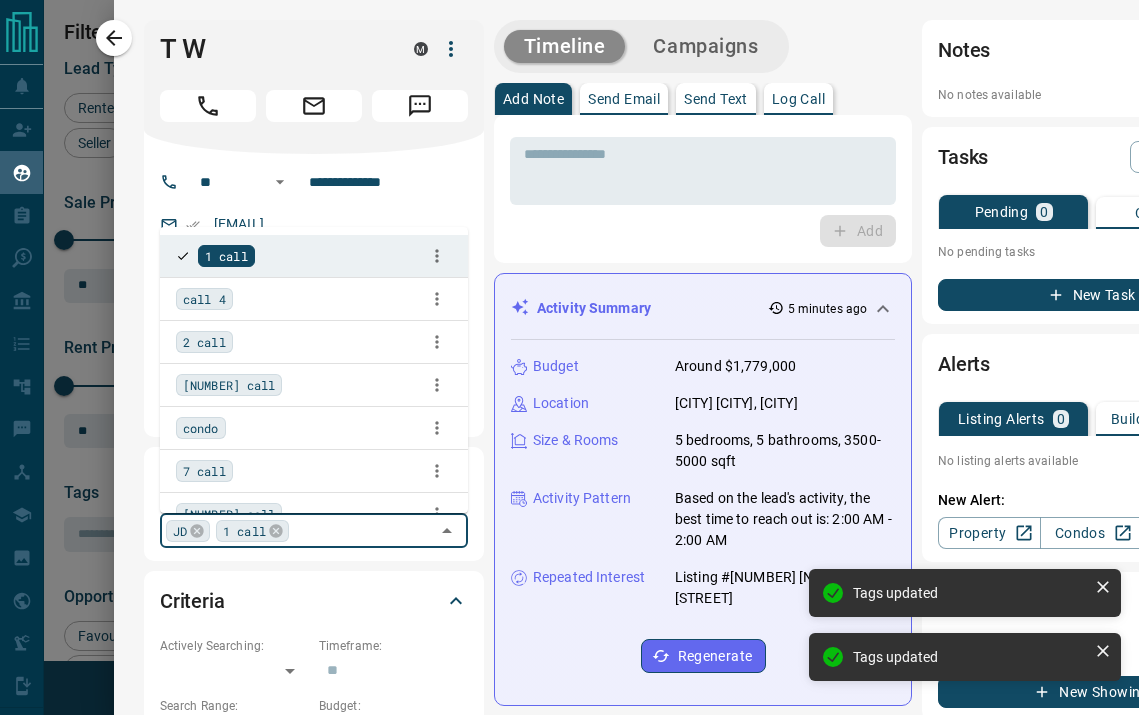 click on "**********" at bounding box center [626, 1112] 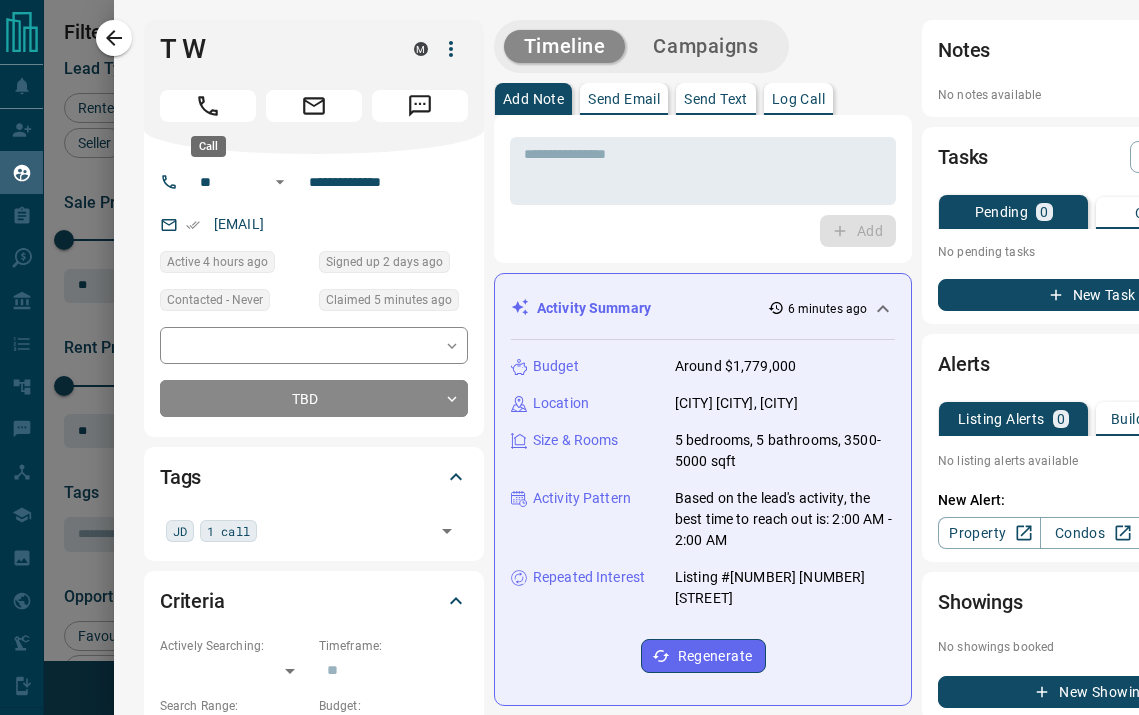 click 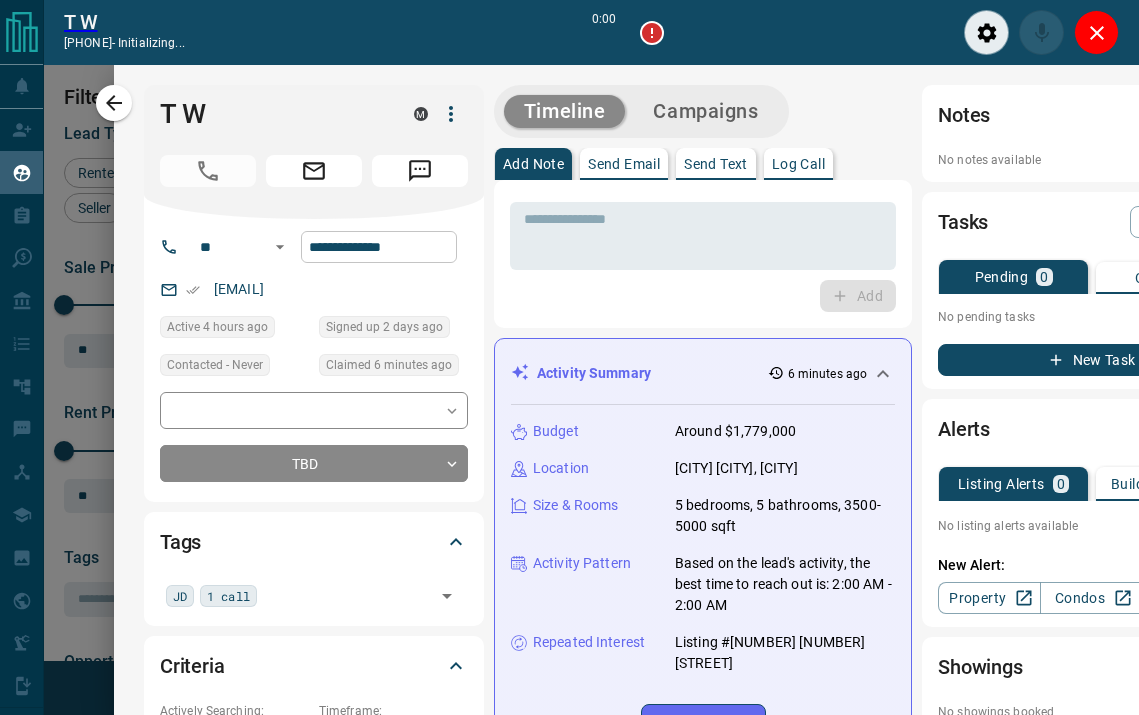 scroll, scrollTop: 474, scrollLeft: 745, axis: both 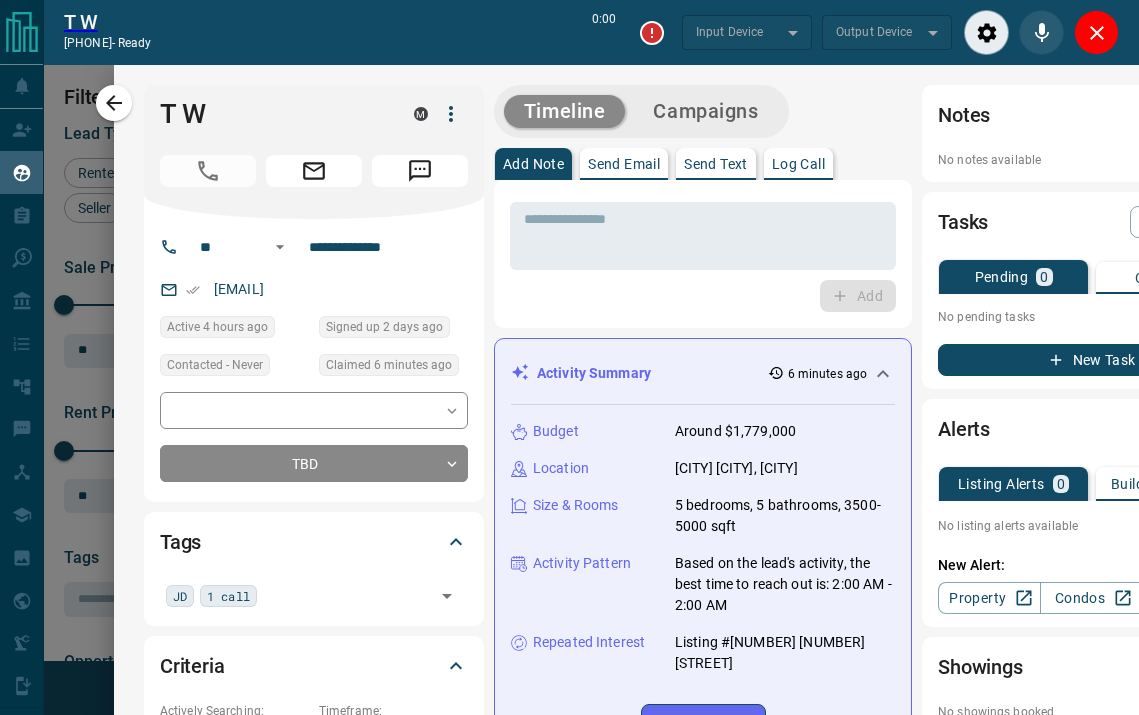type on "*******" 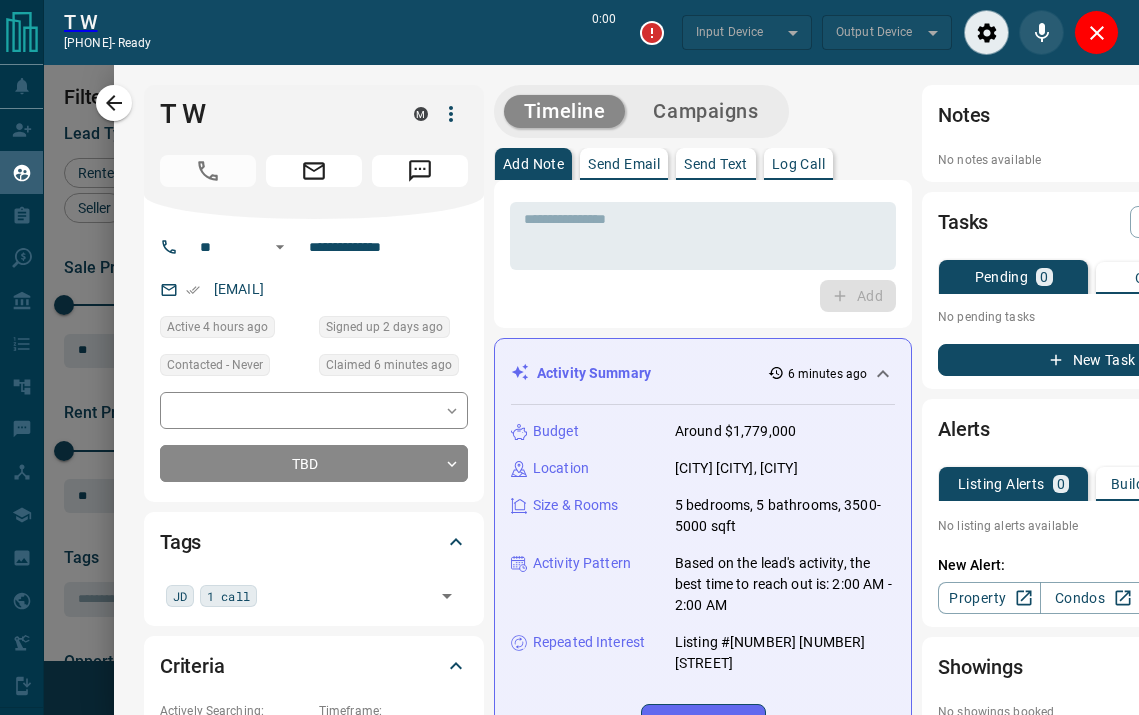 type on "*******" 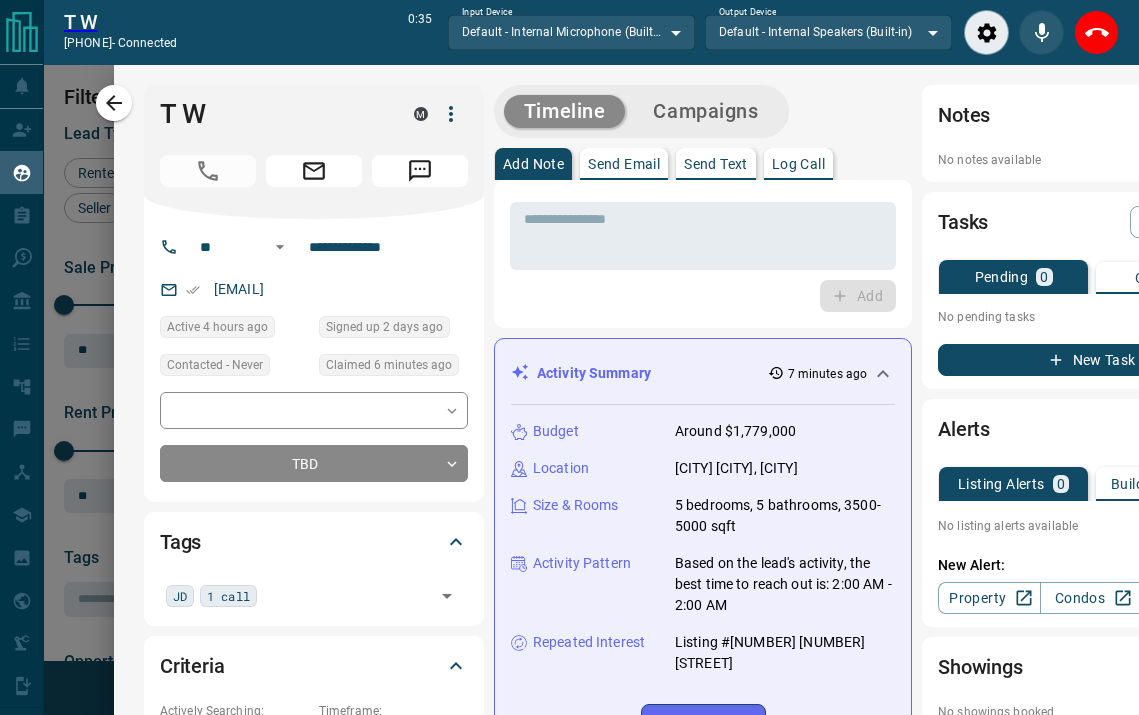 click on "Timeline Campaigns" at bounding box center [703, 111] 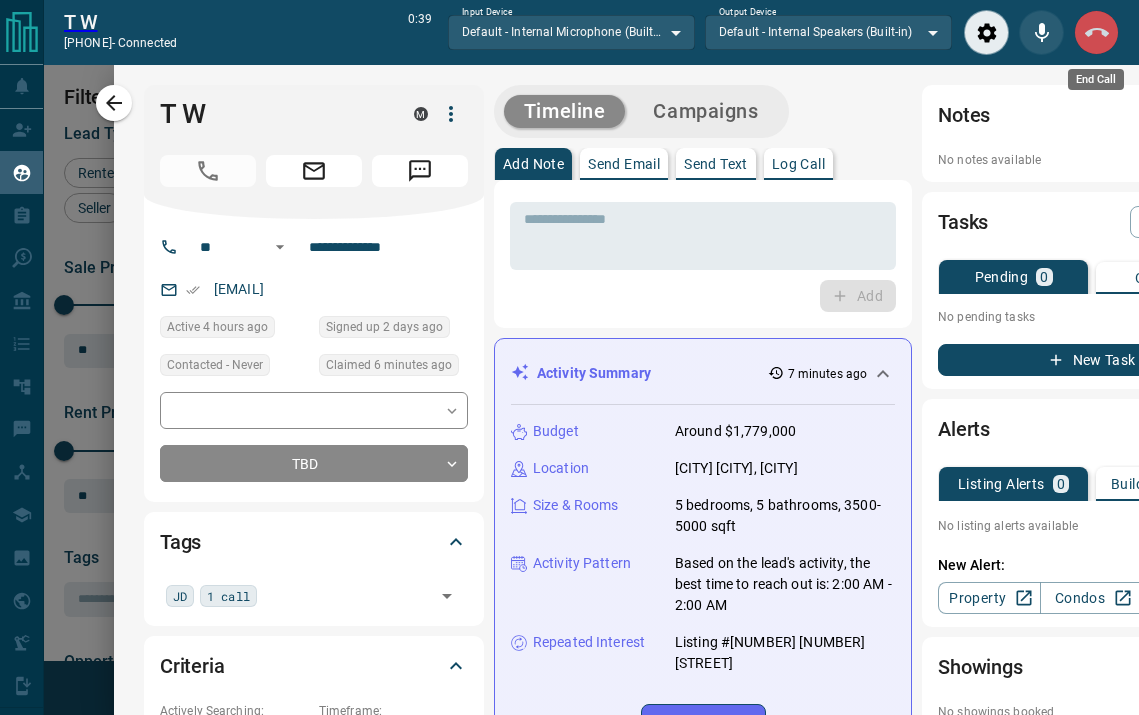 click 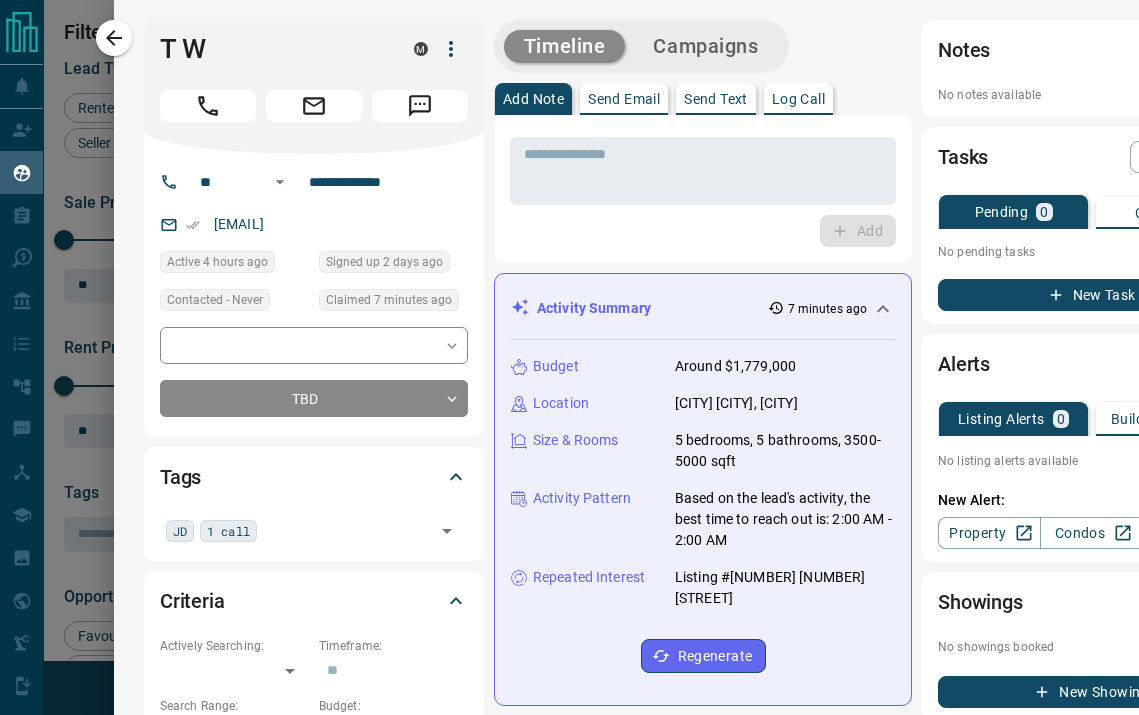 scroll, scrollTop: 1, scrollLeft: 1, axis: both 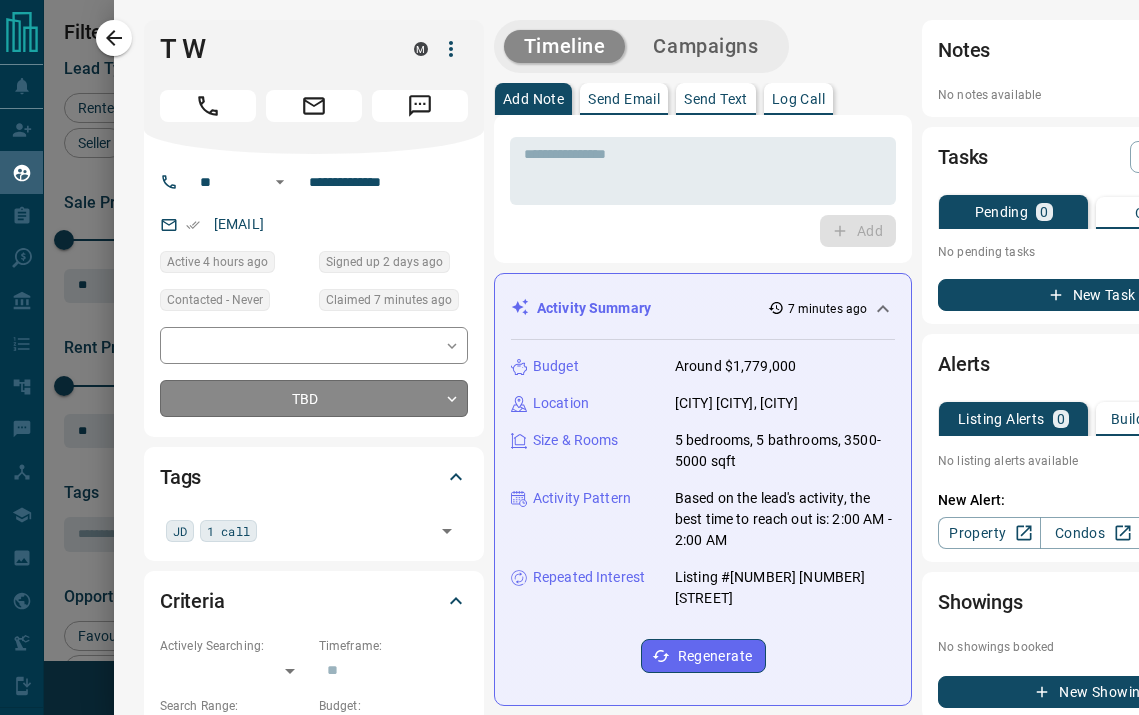 click on "Lead Transfers Claim Leads My Leads Tasks Opportunities Deals Campaigns Automations Messages Broker Bay Training Media Services Agent Resources Precon Worksheet Mobile Apps Disclosure Logout My Leads Filters 1 Manage Tabs New Lead All 345 TBD 108 Do Not Contact - Not Responsive 133 Bogus 31 Just Browsing 70 Criteria Obtained 1 Future Follow Up 1 Warm - HOT - Taken on Showings - Submitted Offer - Client 1 Name Details Last Active Claimed Date Status Tags Pawel  Buyer, Precon C P $1 - $1000M Downtown, Etobicoke, +3 1 hour ago Contacted 1 month ago 3 months ago Signed up 6 years ago TBD ISR Lead 2 call JD 3 call +7 Brian Wilson Renter C P $0 - $5K Downtown, Toronto 1 hour ago Contacted 1 month ago 3 months ago Signed up 8 years ago Just Browsing ISR Lead JD call 2 3 call +1 James L Hall Buyer, Renter P $--- Toronto 2 hours ago 4 months ago Signed up 4 months ago TBD + Connie Chong Buyer M C P $0 - $600K Downtown, West End, +3 2 hours ago Contacted in 3 hours 1 month ago Signed up 8 years ago Not Responsive JD +" at bounding box center (569, 357) 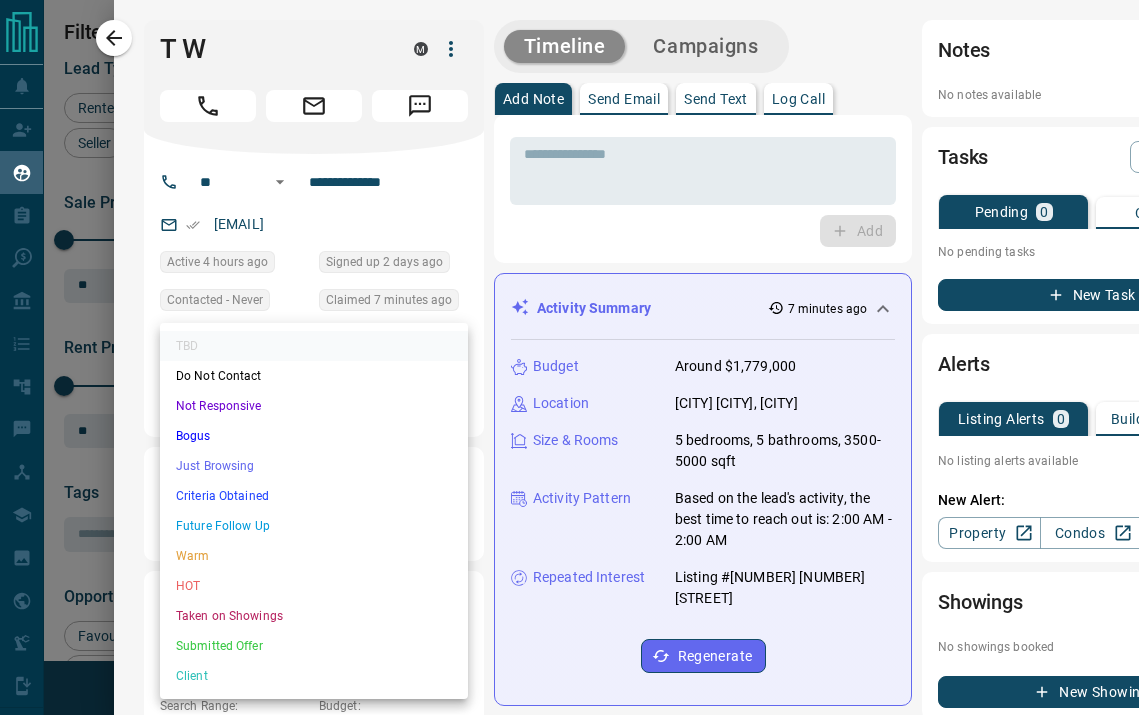 click on "Bogus" at bounding box center (314, 436) 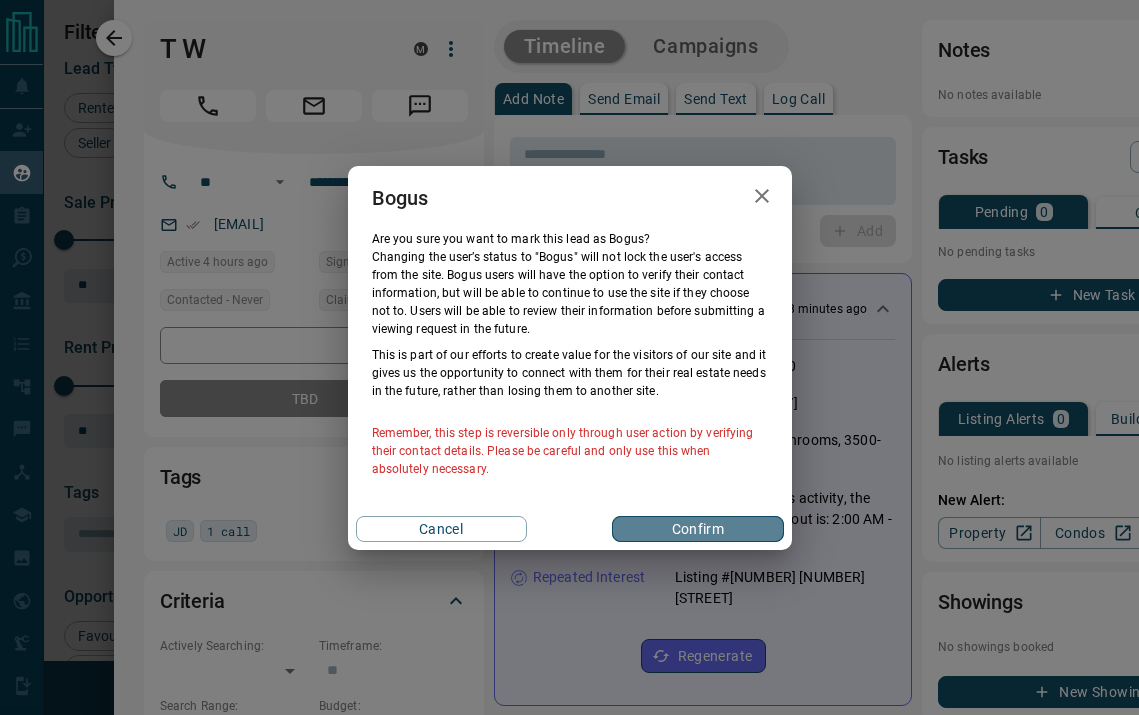 click on "Confirm" at bounding box center [697, 529] 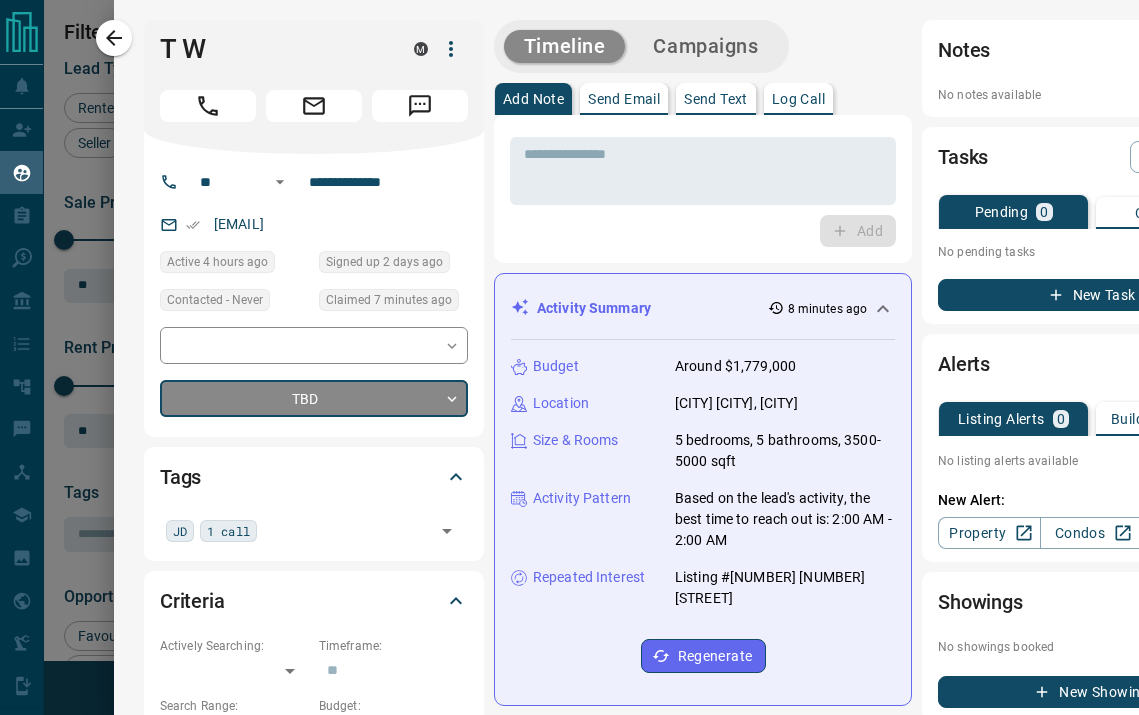 type on "**********" 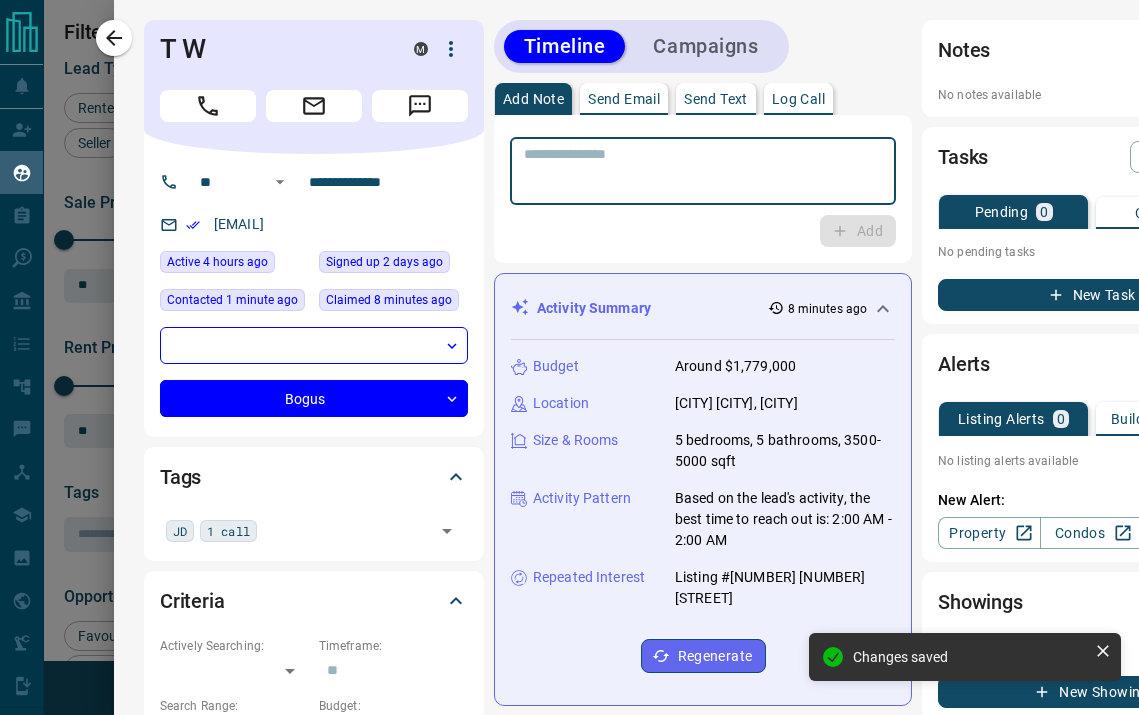 click at bounding box center [703, 171] 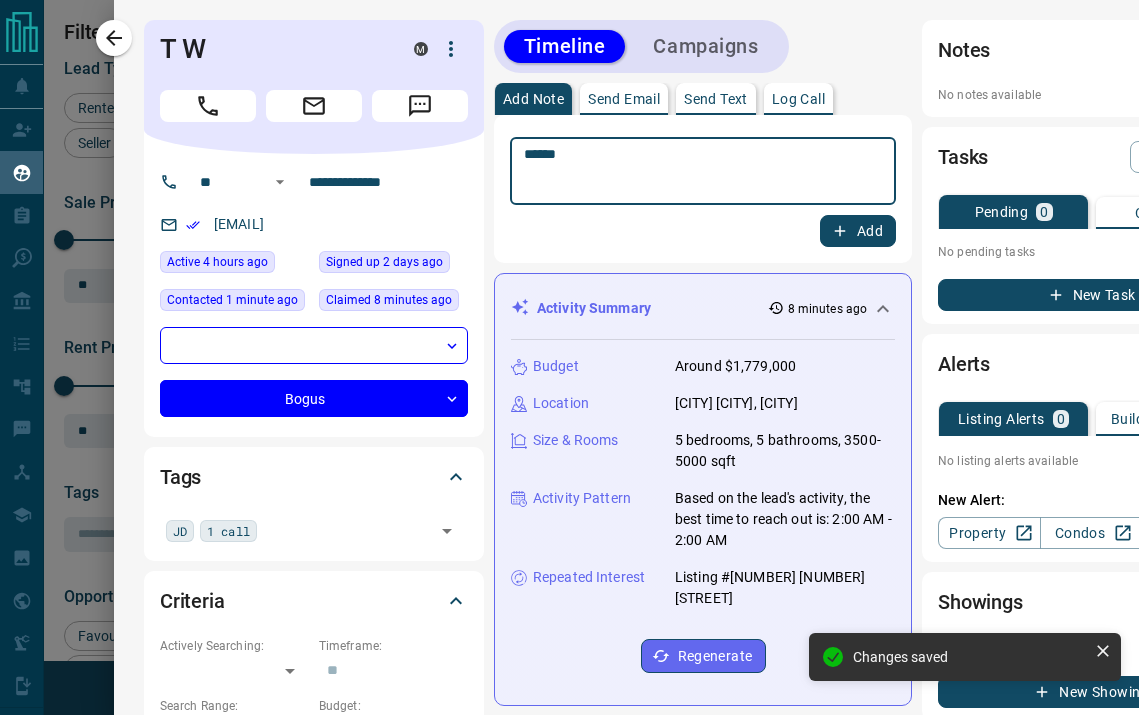 type on "******" 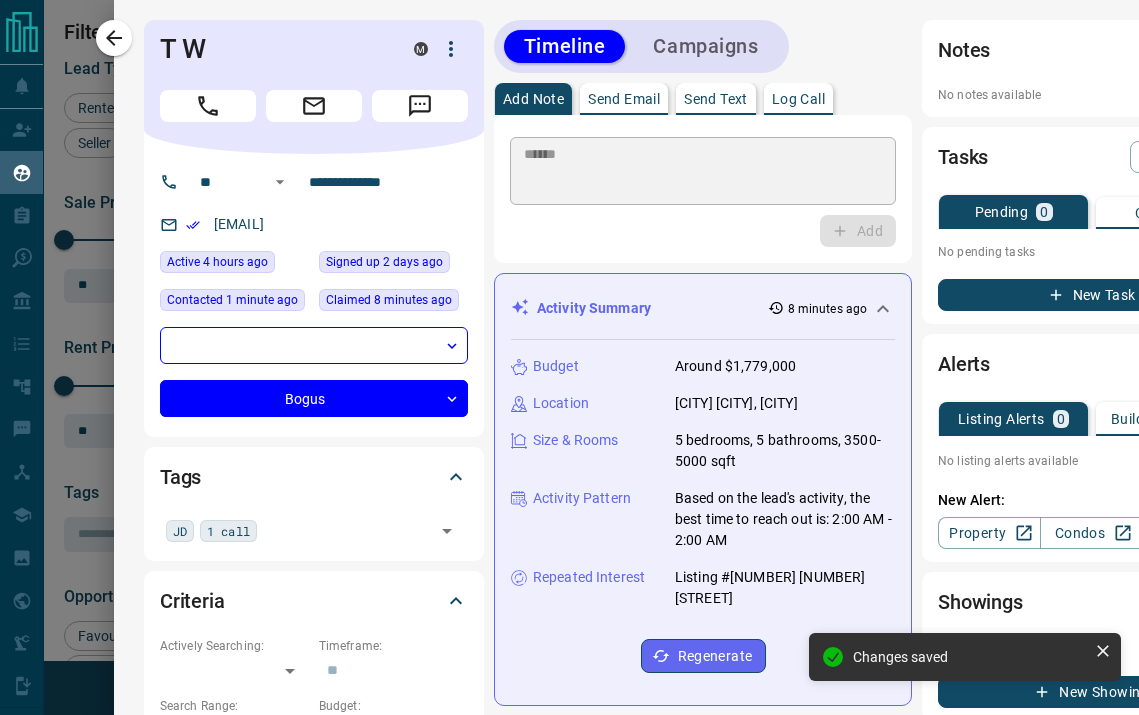 type 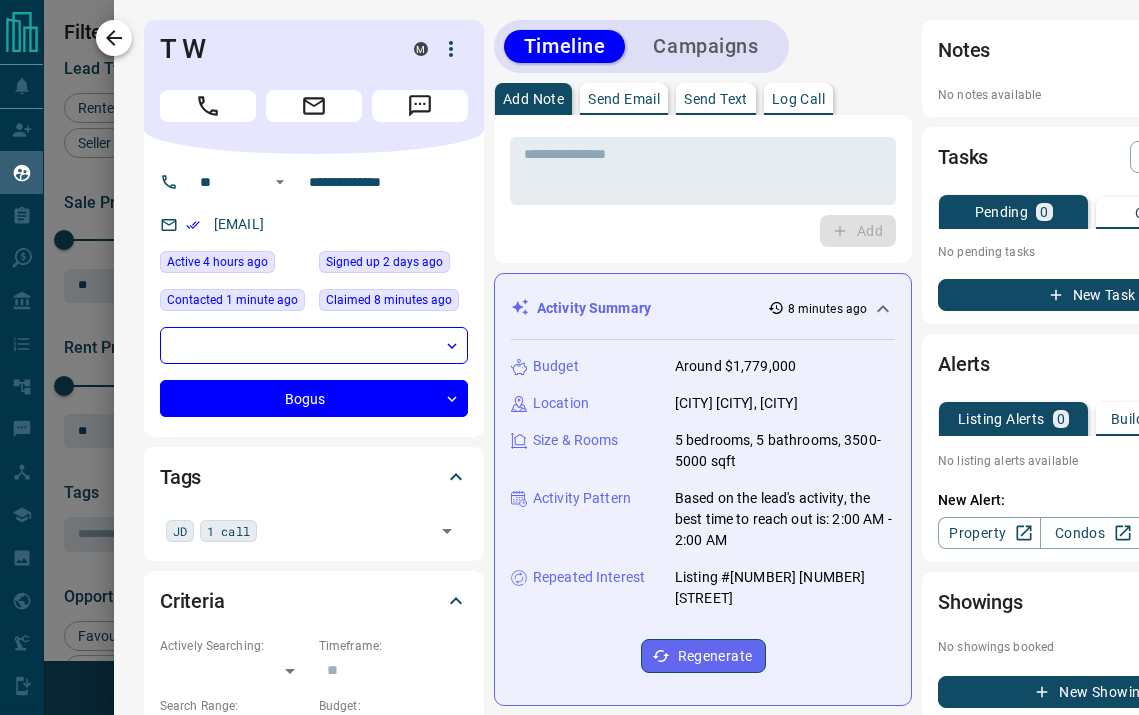 click at bounding box center (114, 38) 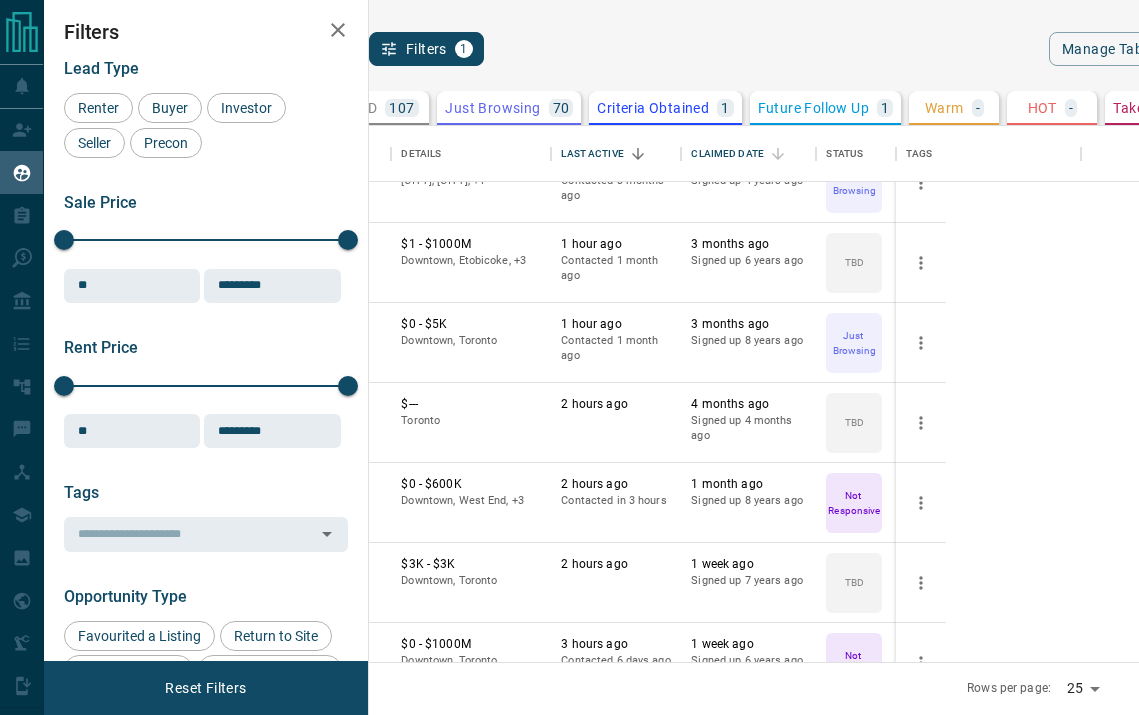 scroll, scrollTop: 0, scrollLeft: 0, axis: both 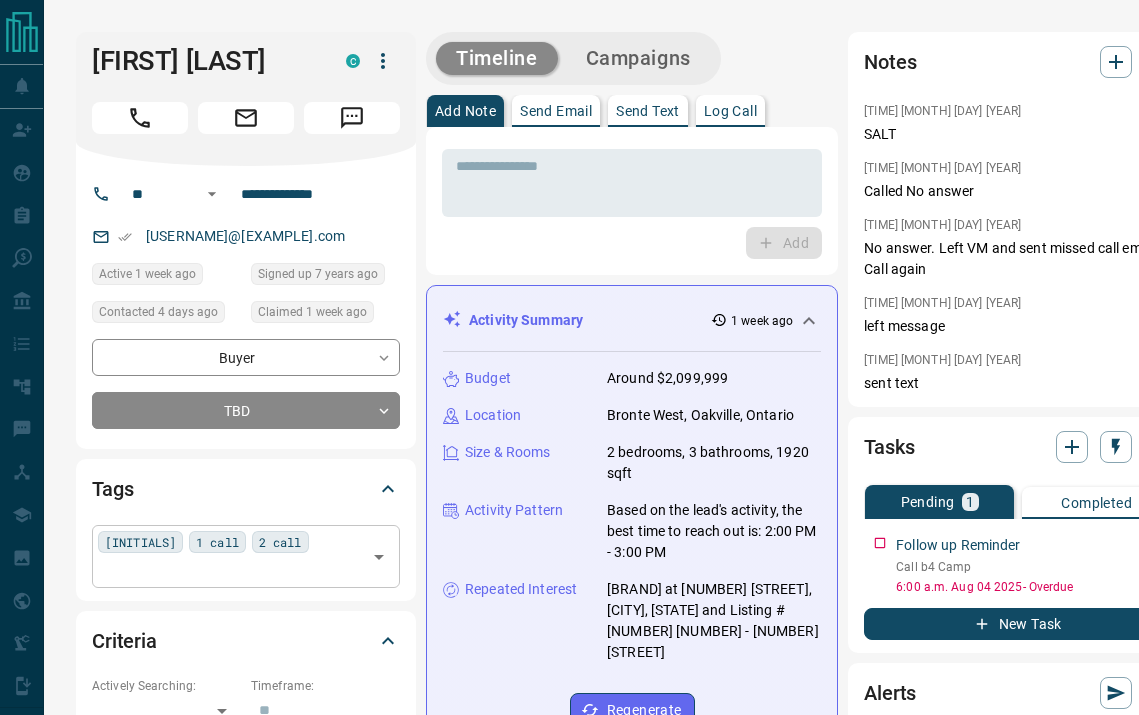 click on "JD 1 call 2 call ​" at bounding box center [246, 556] 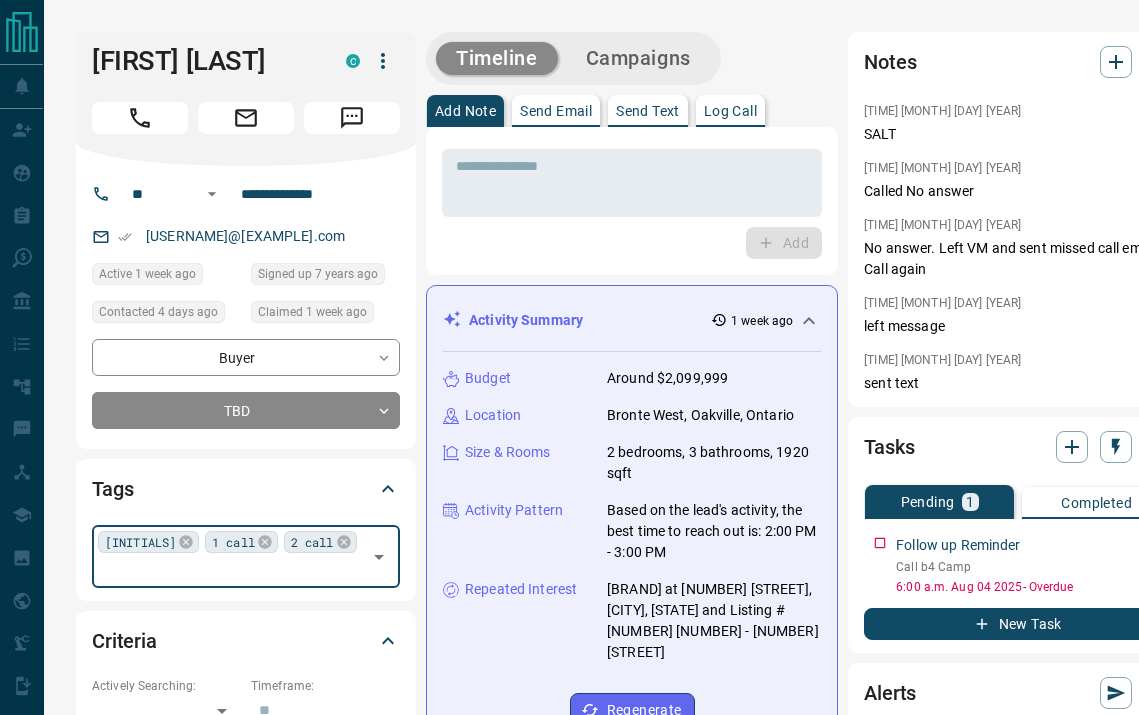 type on "*" 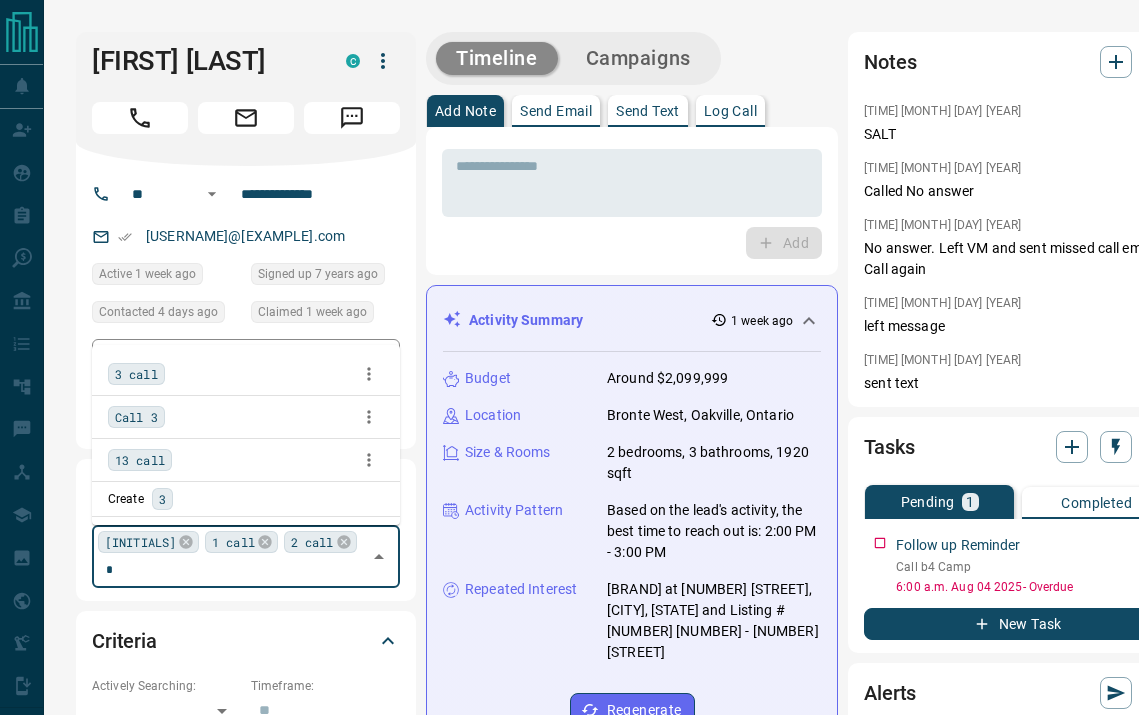 click on "[NUMBER] call" at bounding box center (136, 374) 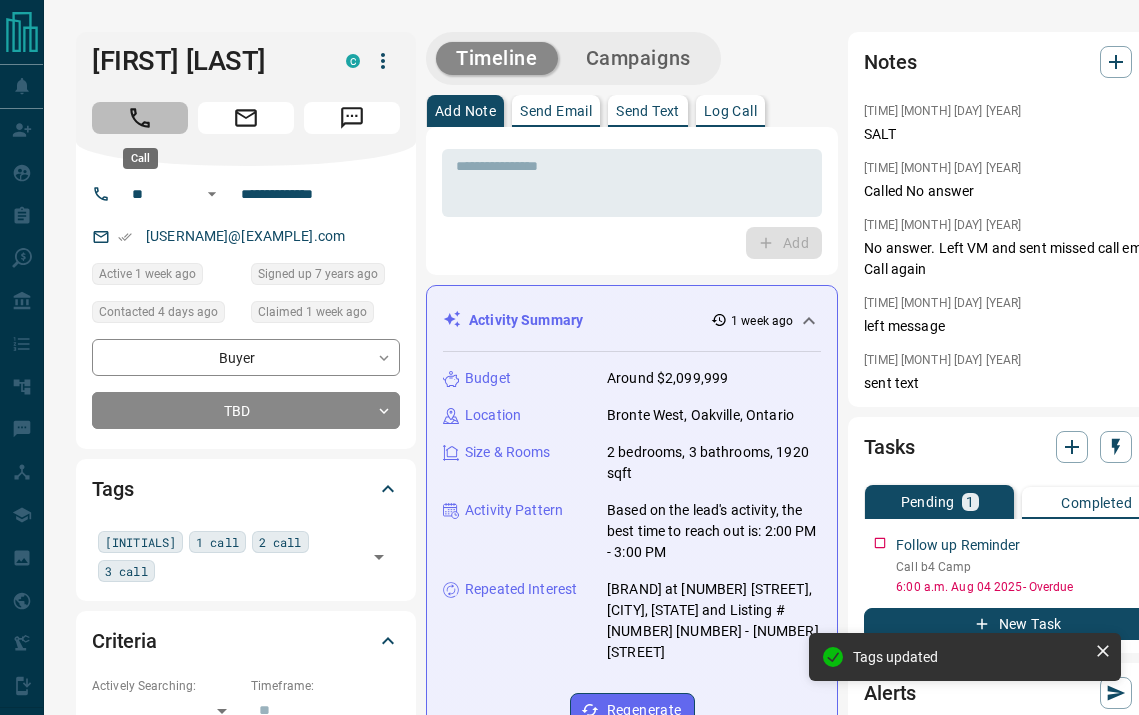 click 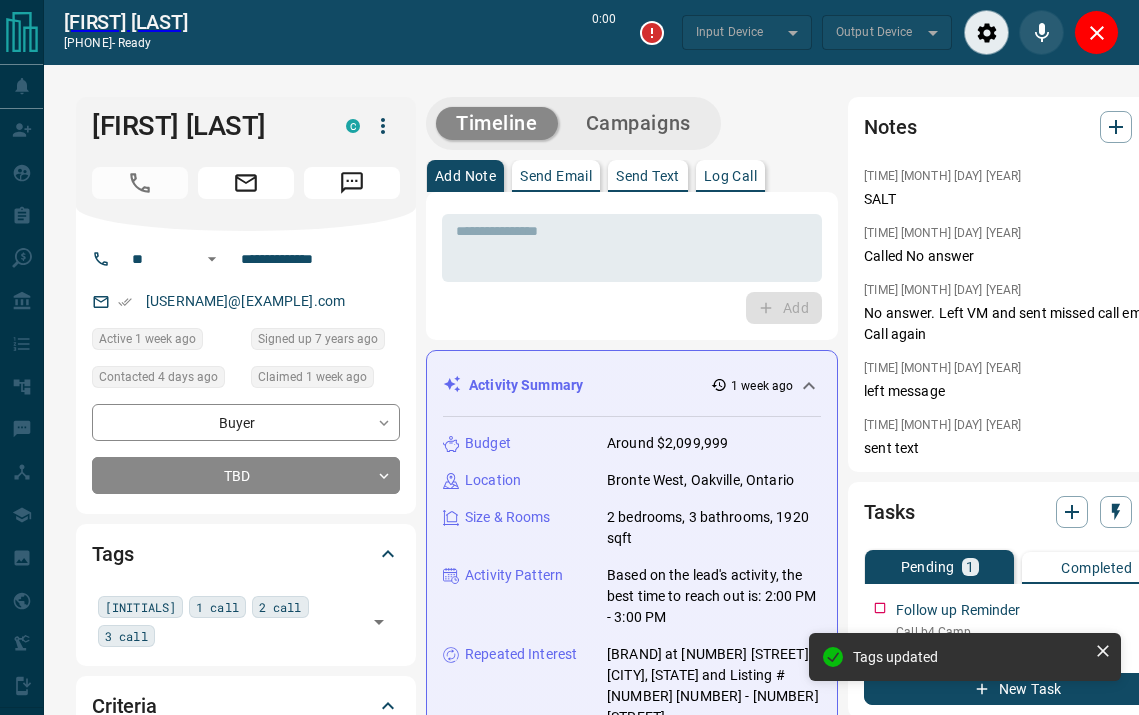 click on "Log Call" at bounding box center (730, 176) 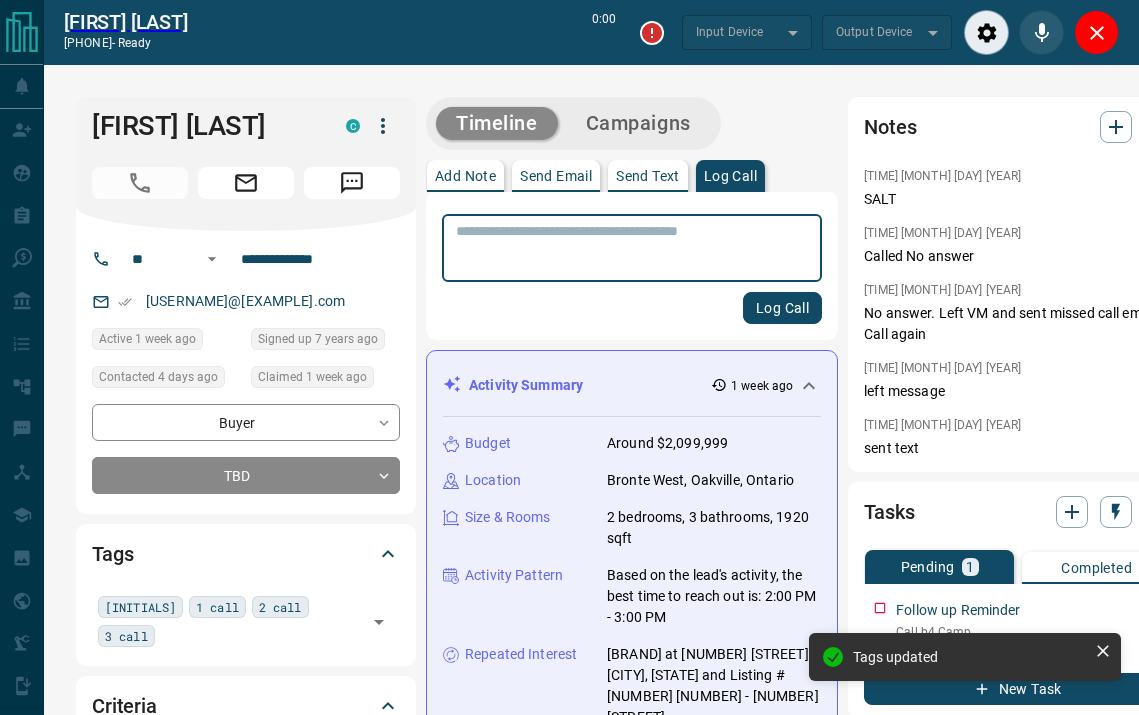 type on "*******" 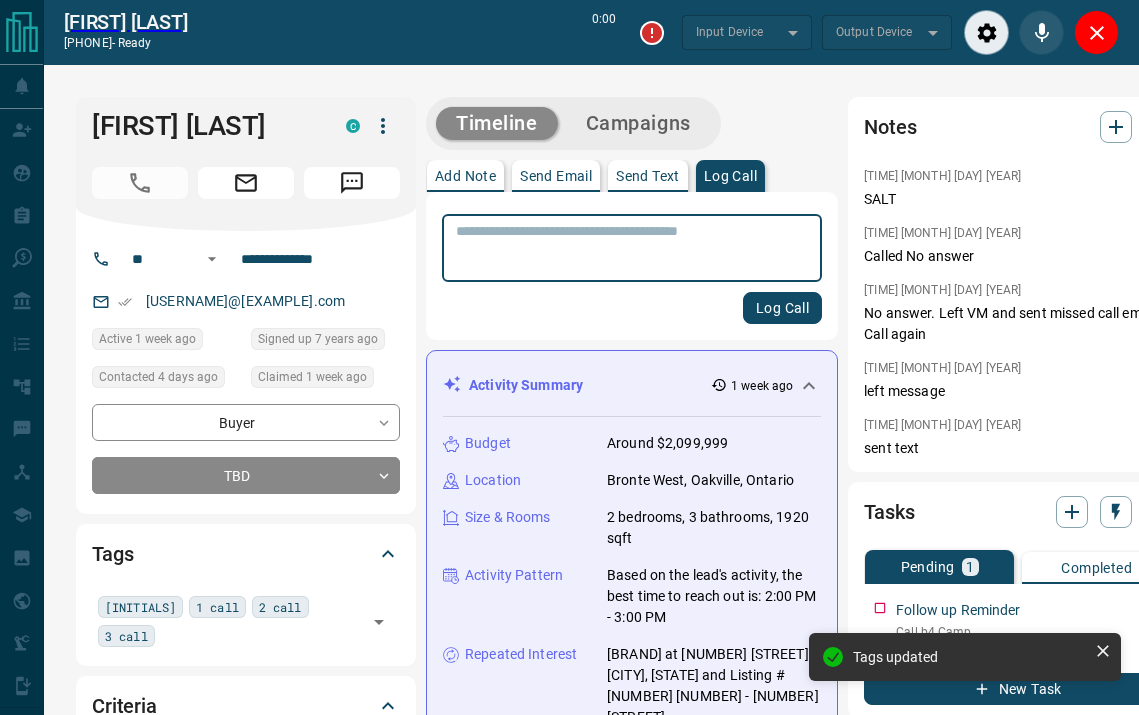 type on "*******" 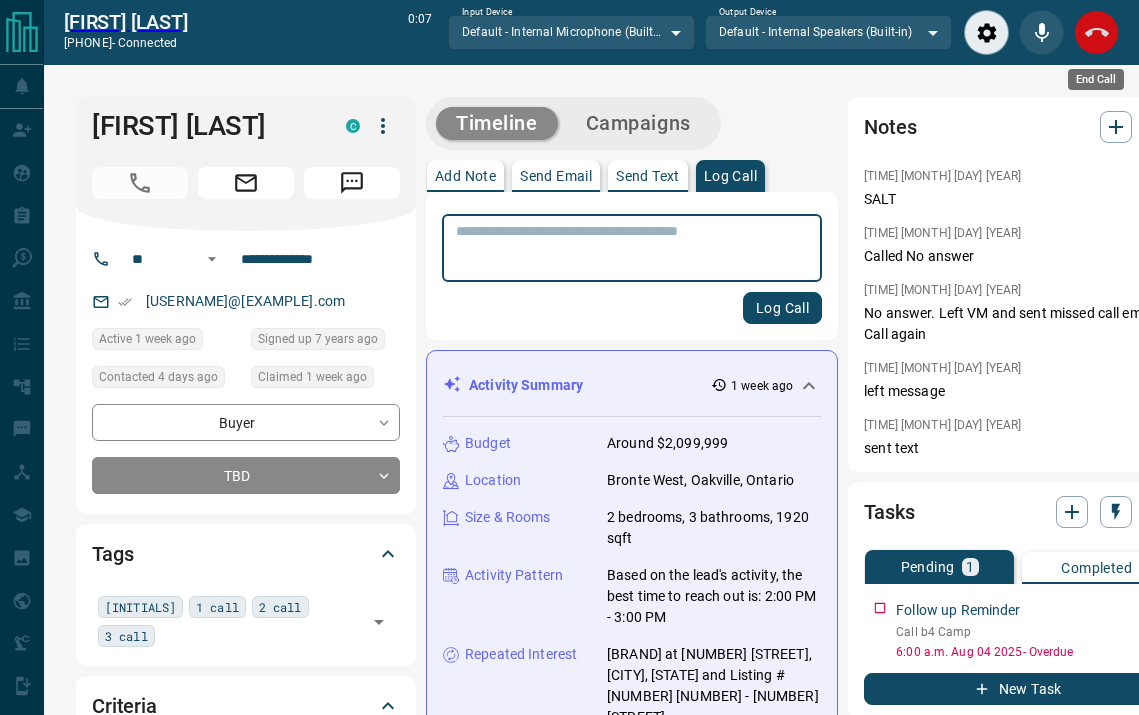 click at bounding box center [1096, 32] 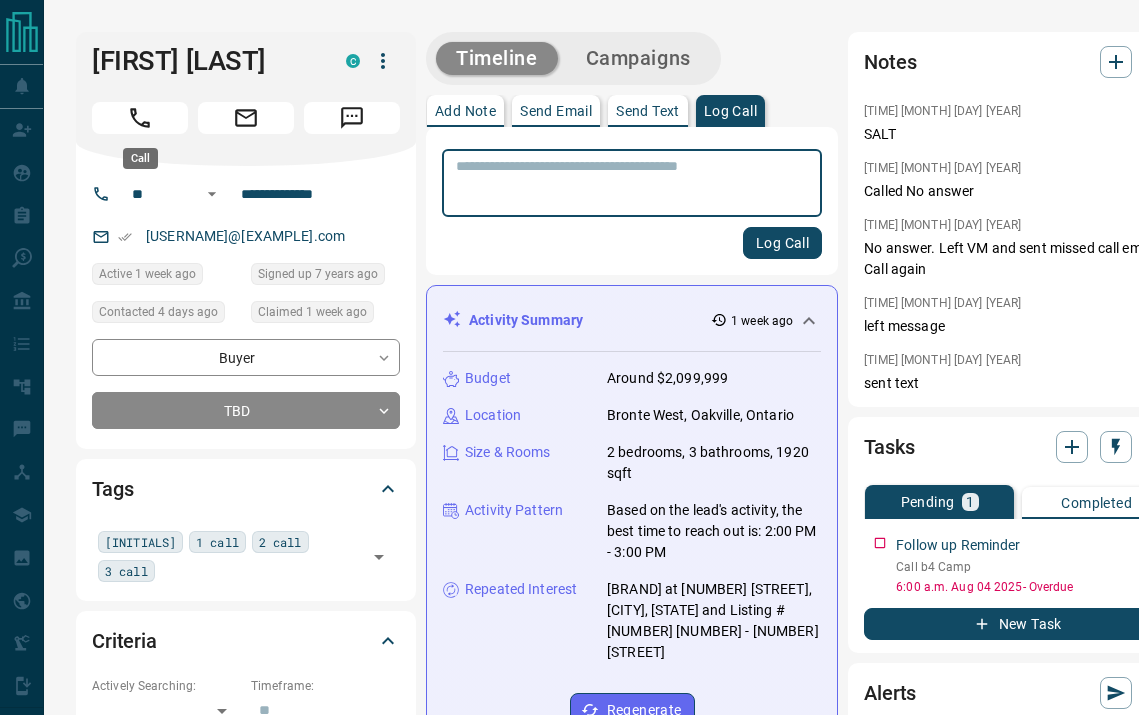 click at bounding box center (140, 118) 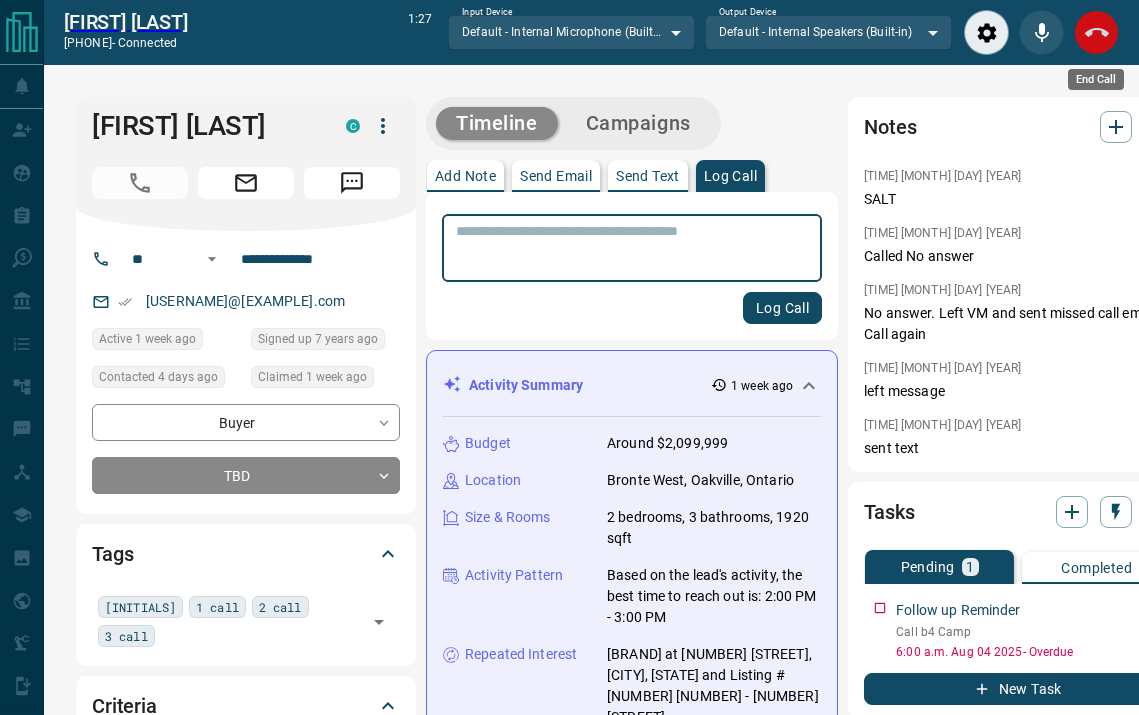 click 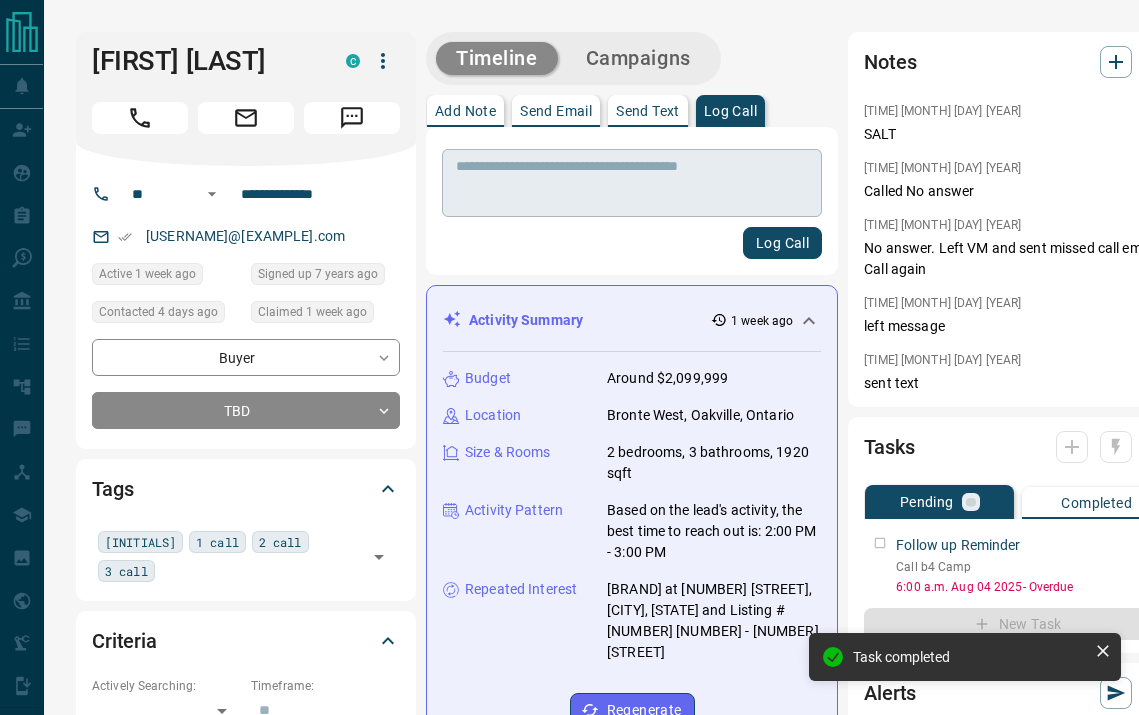 click at bounding box center (632, 183) 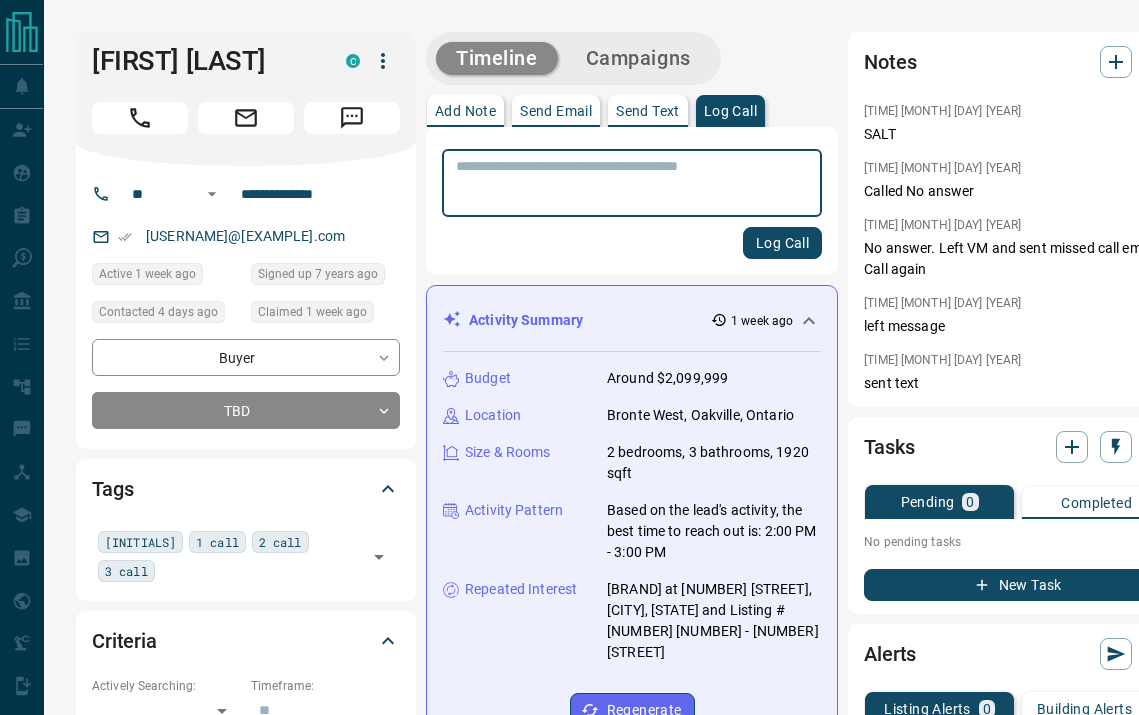 type on "*" 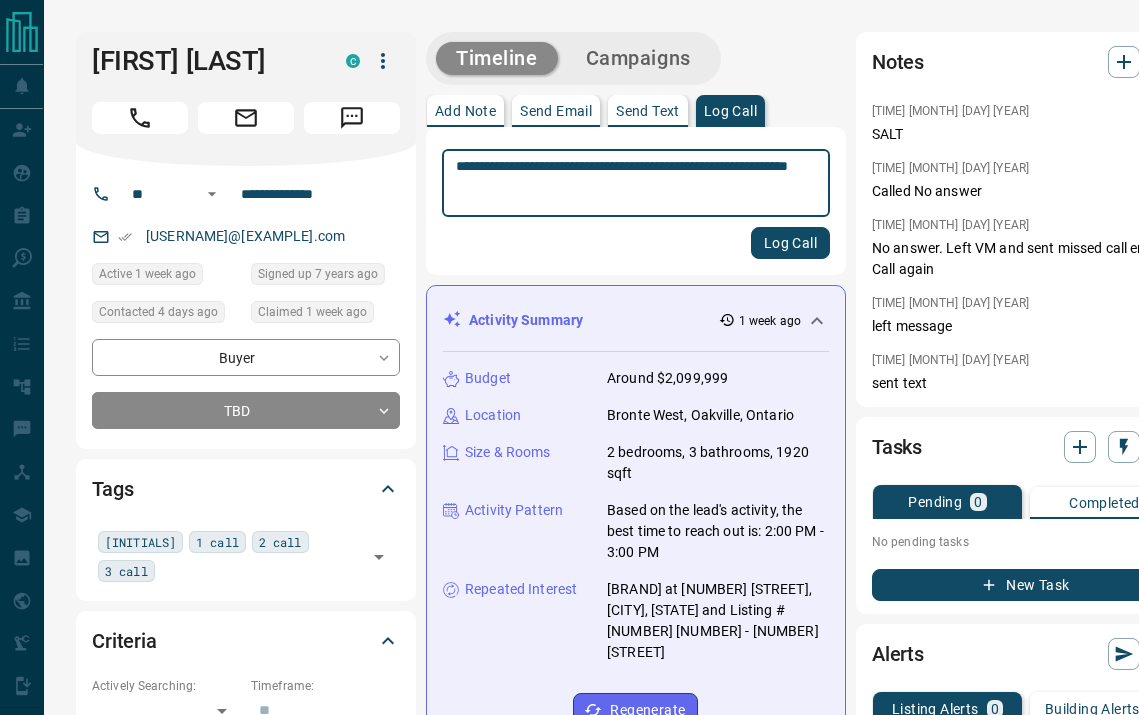 type on "**********" 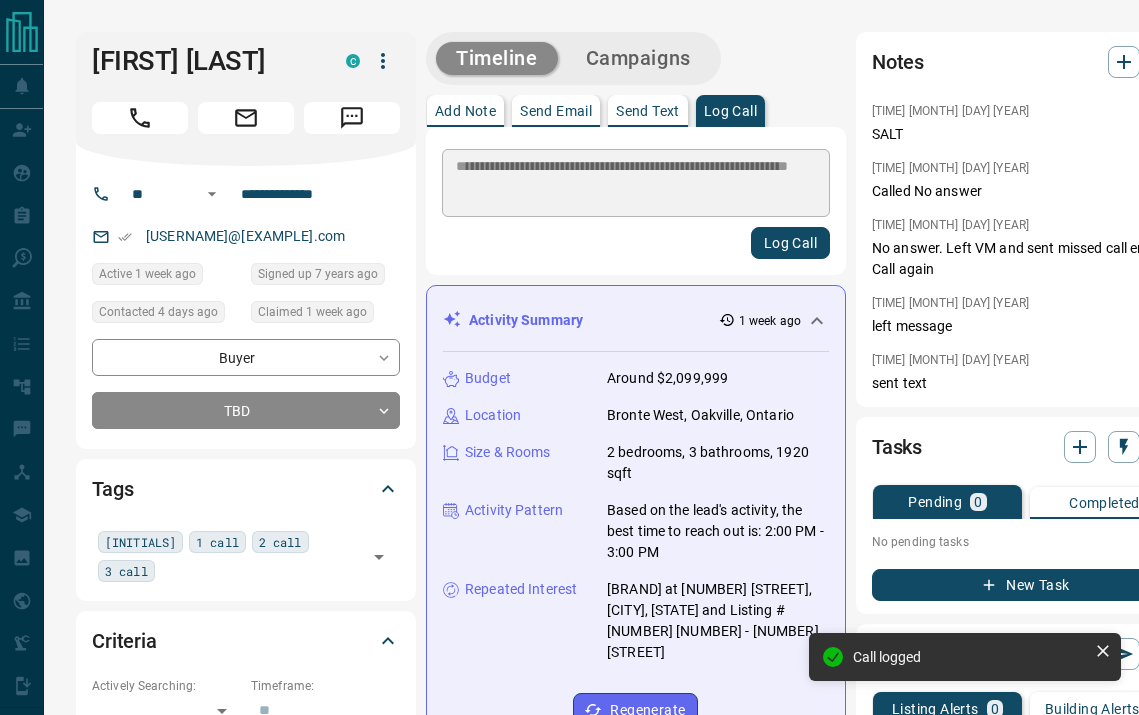 type 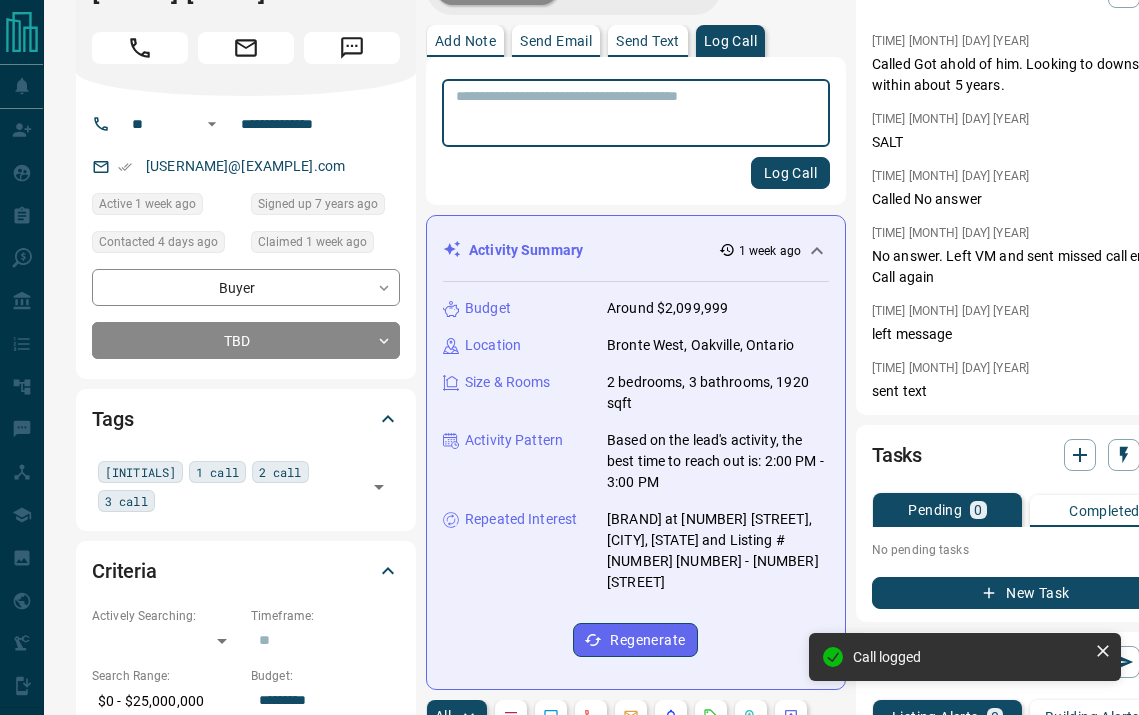 scroll, scrollTop: 90, scrollLeft: 0, axis: vertical 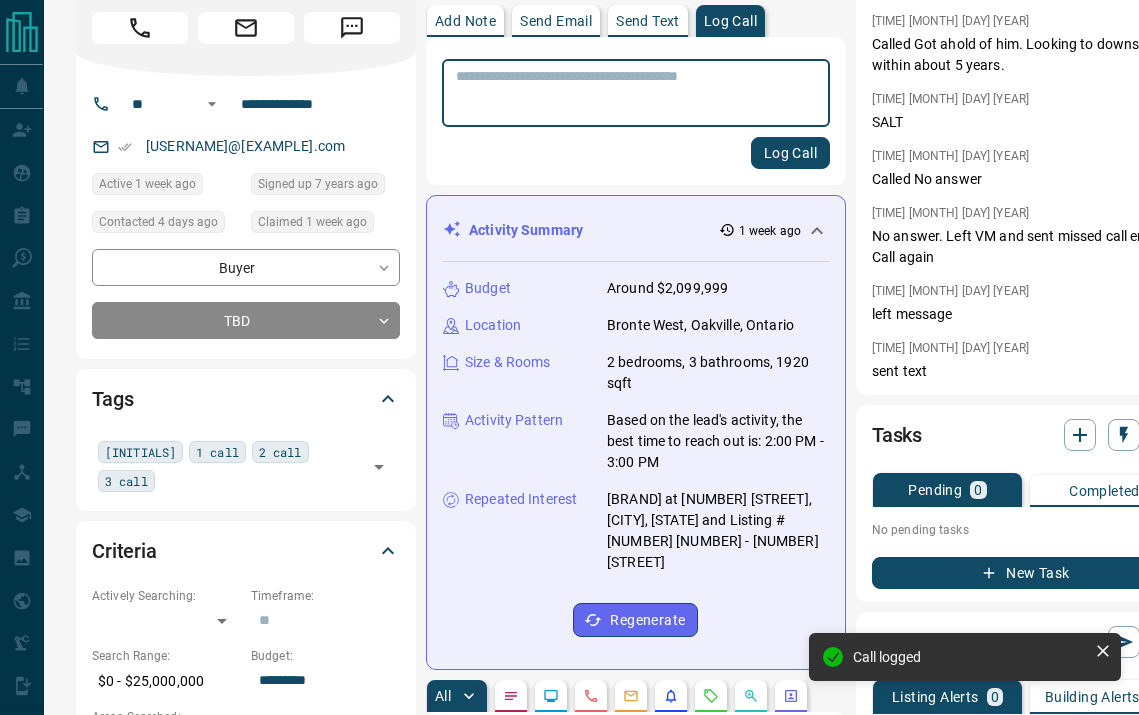 click on "New Task" at bounding box center [1026, 573] 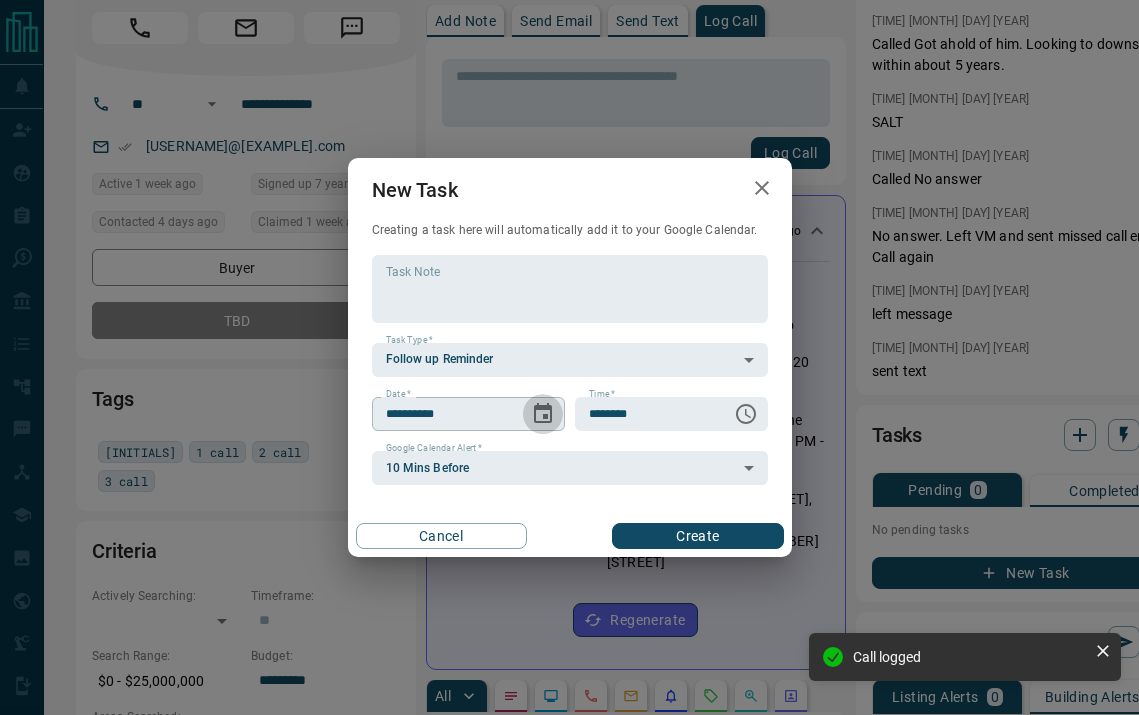 click 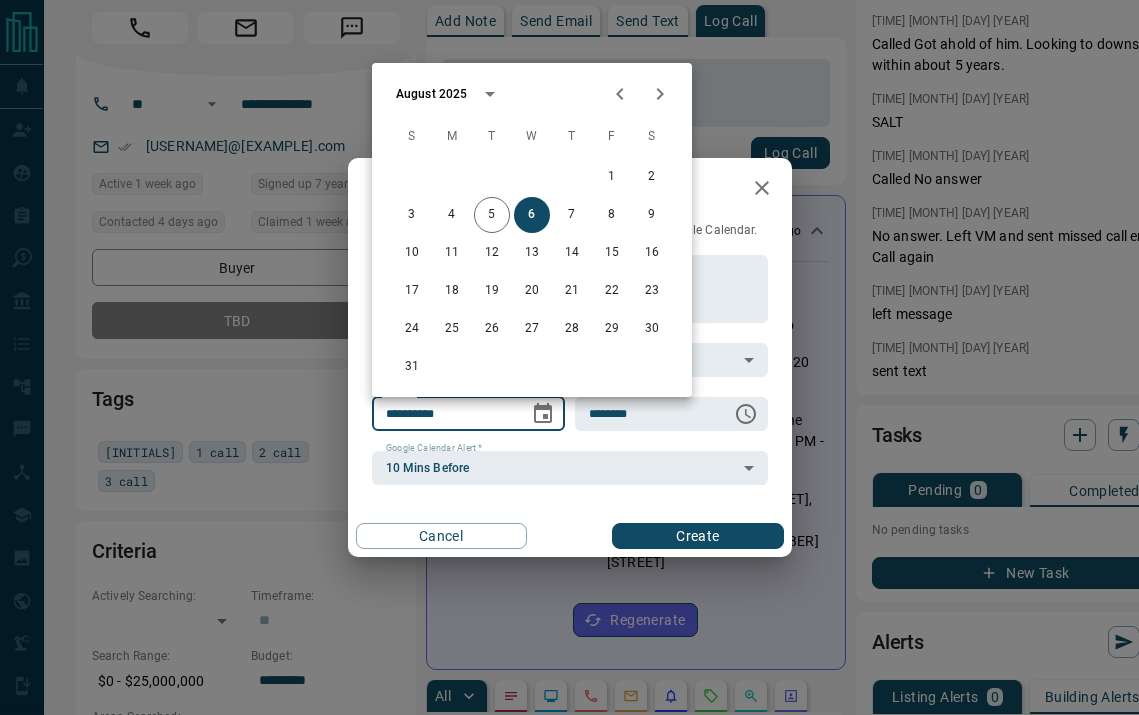 click 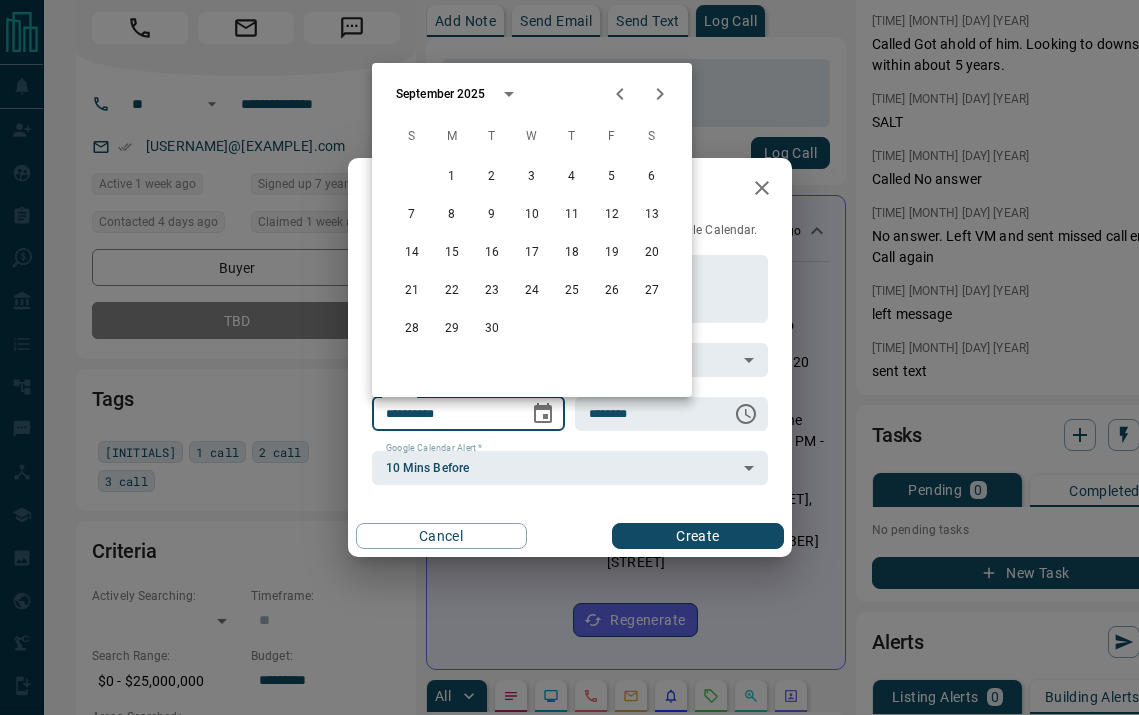 click 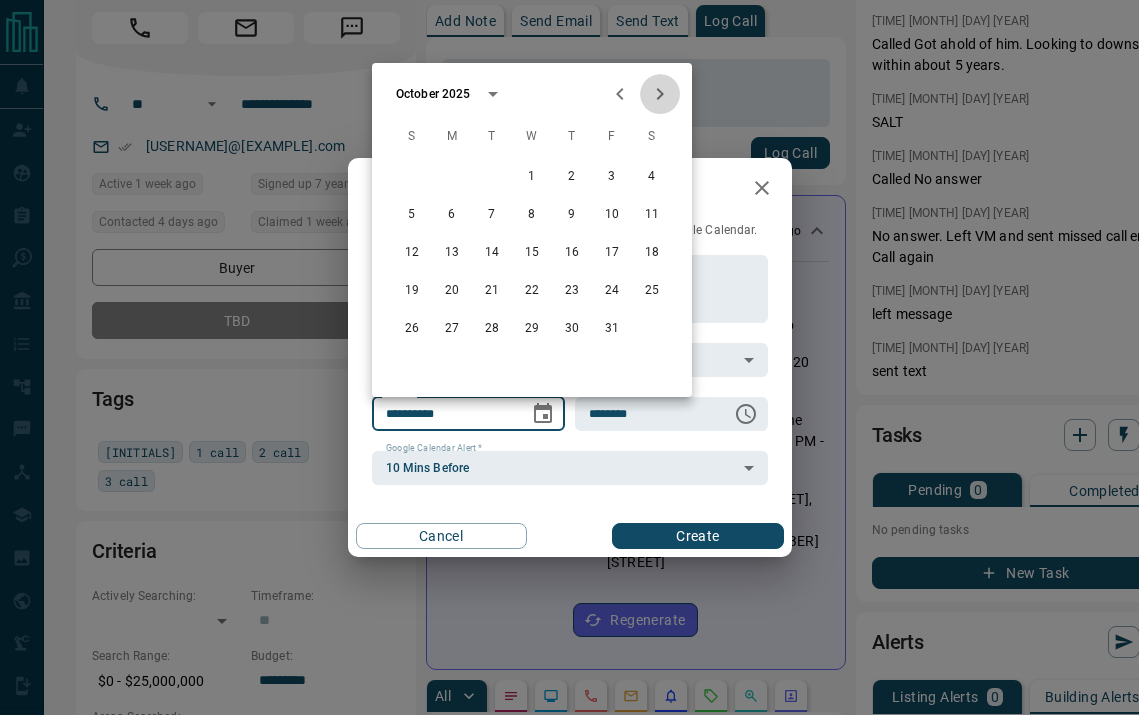 click 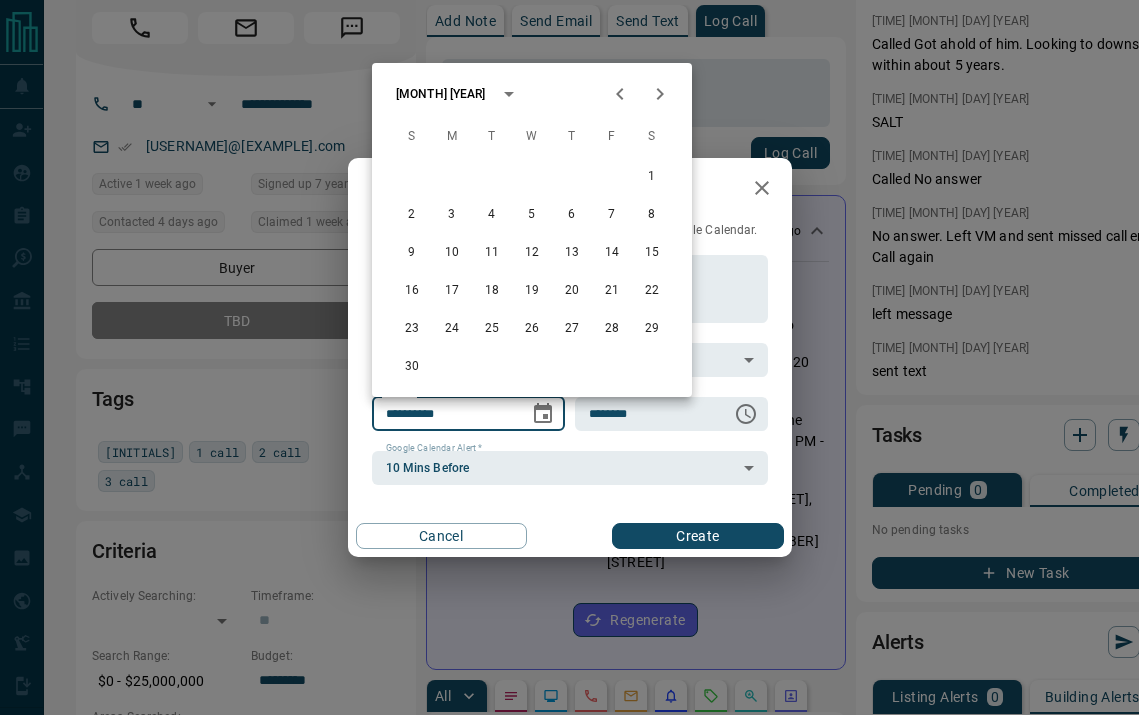 click 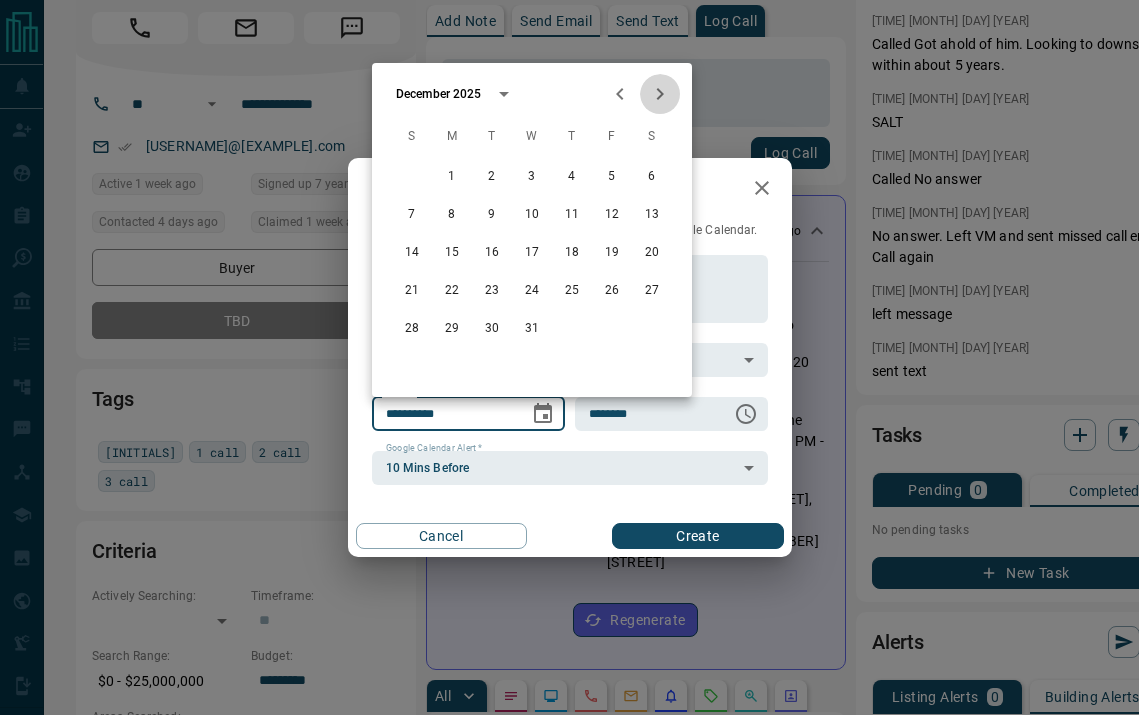 click 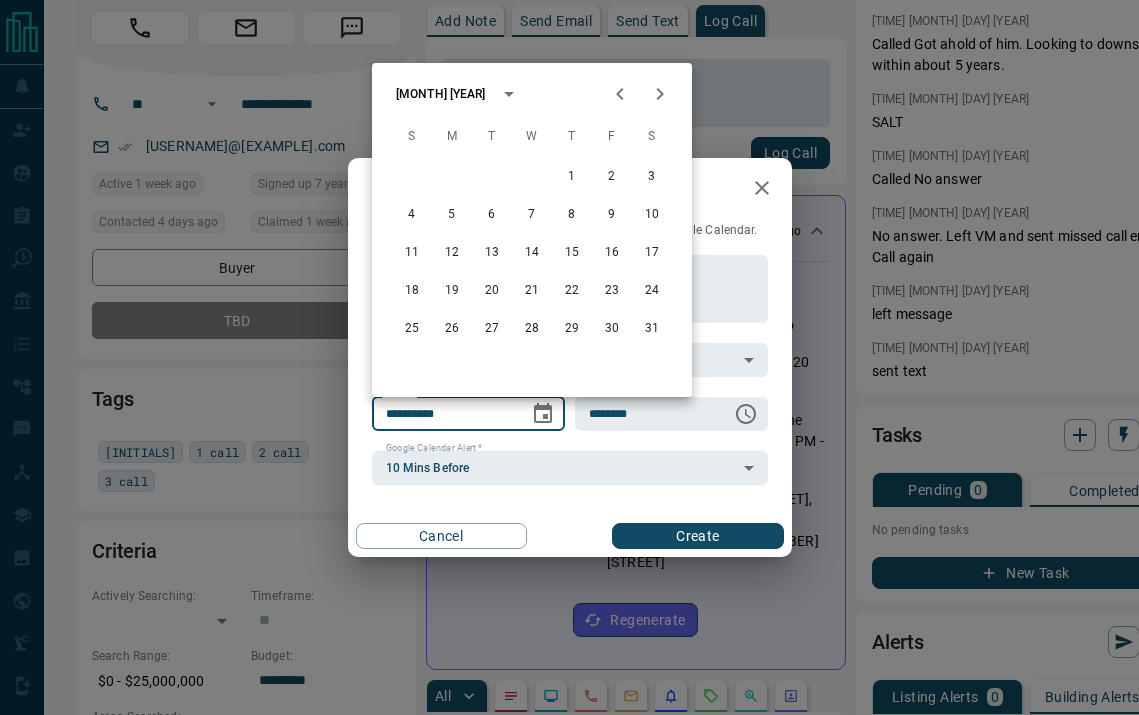 click 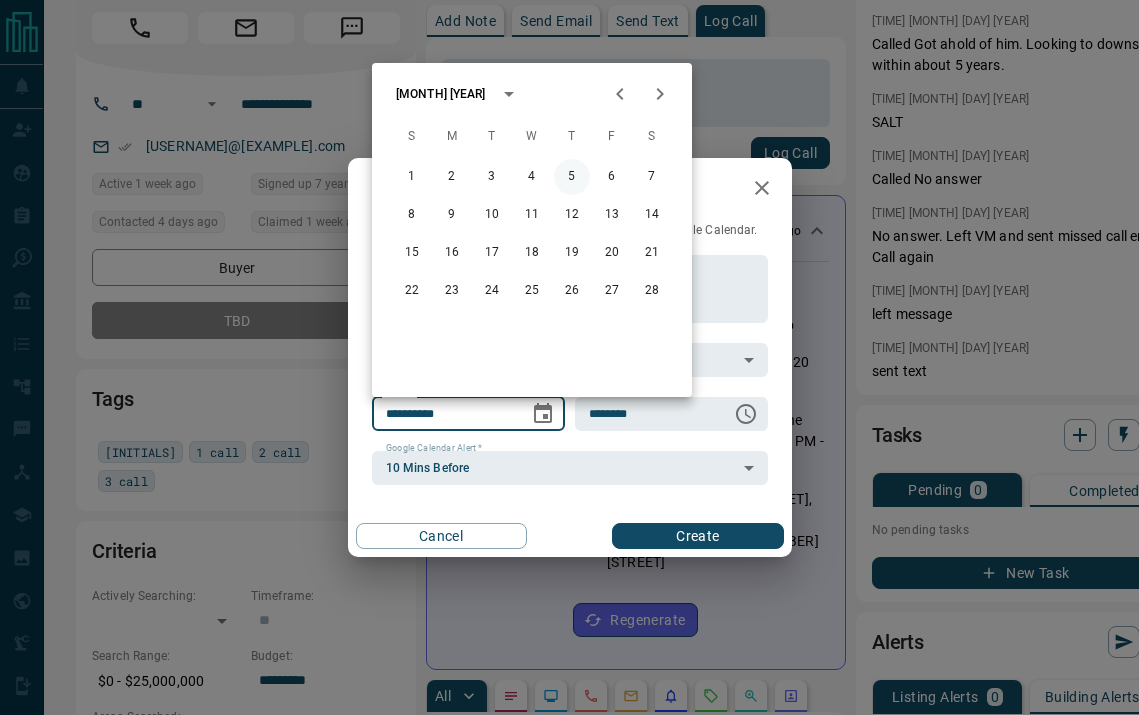 click on "5" at bounding box center [572, 177] 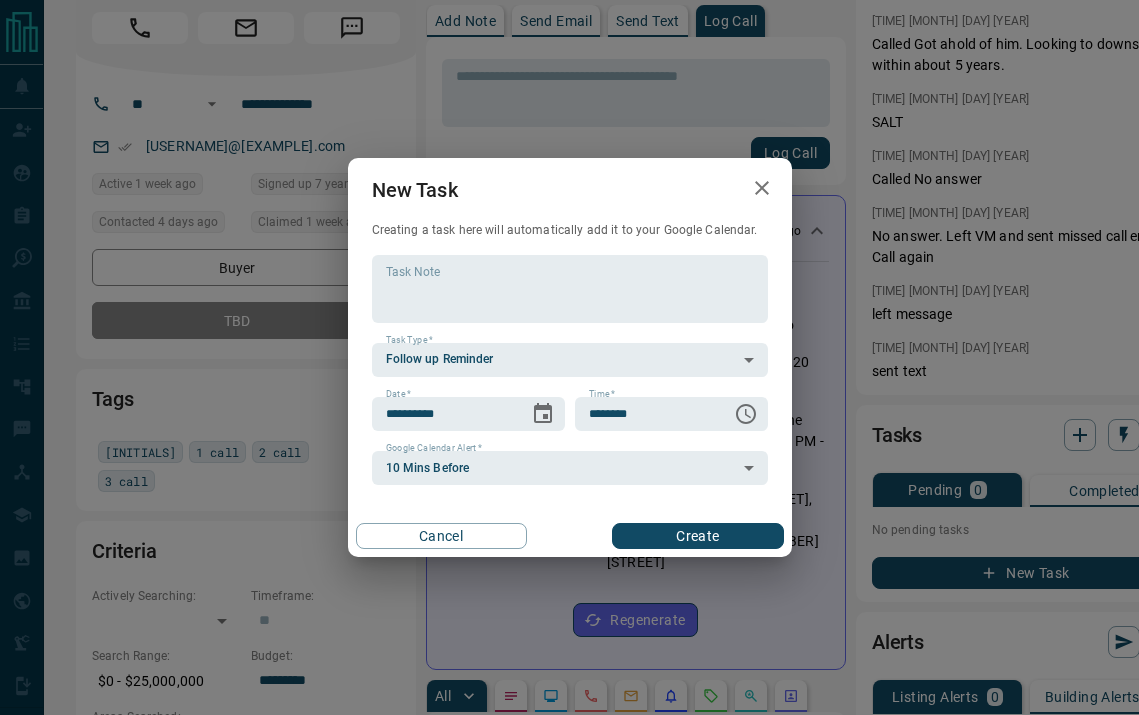 click on "Create" at bounding box center (697, 536) 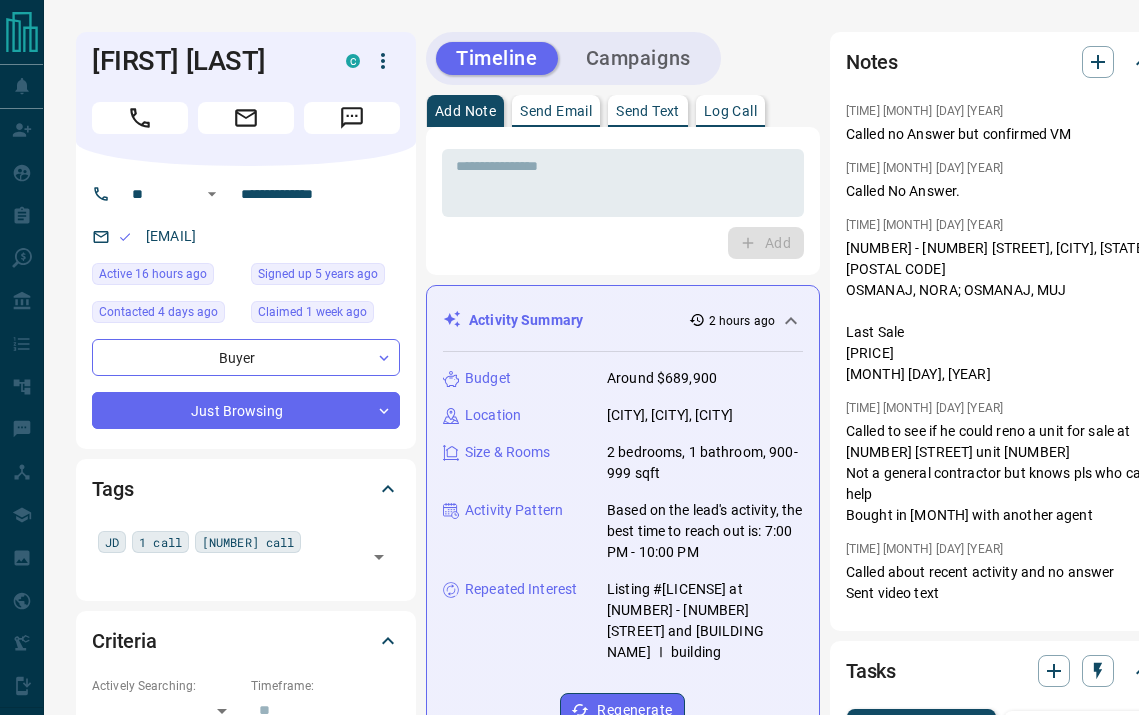scroll, scrollTop: 0, scrollLeft: 0, axis: both 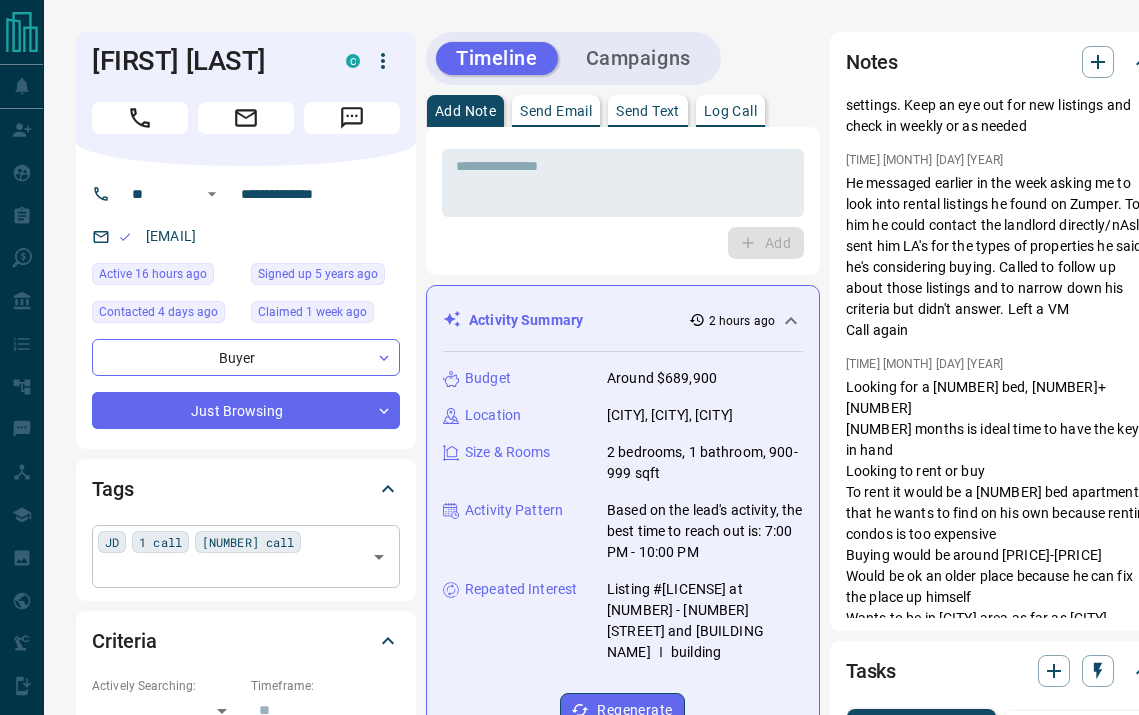 click on "JD [NUMBER] call ​" at bounding box center (246, 556) 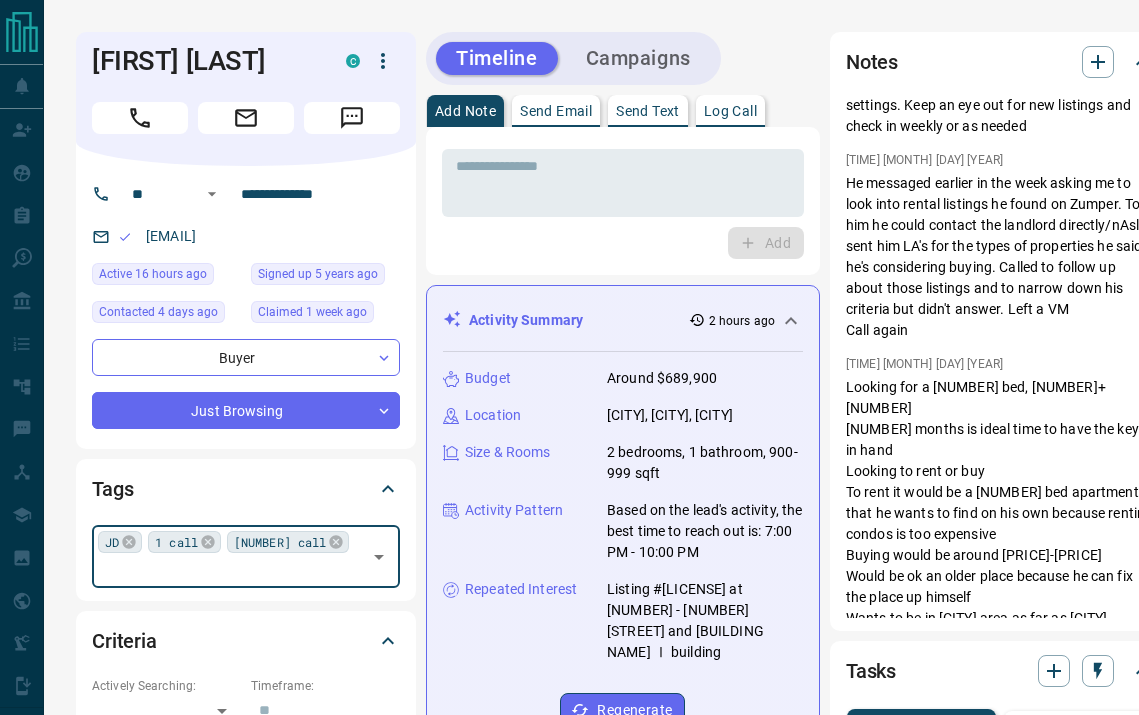 type on "*" 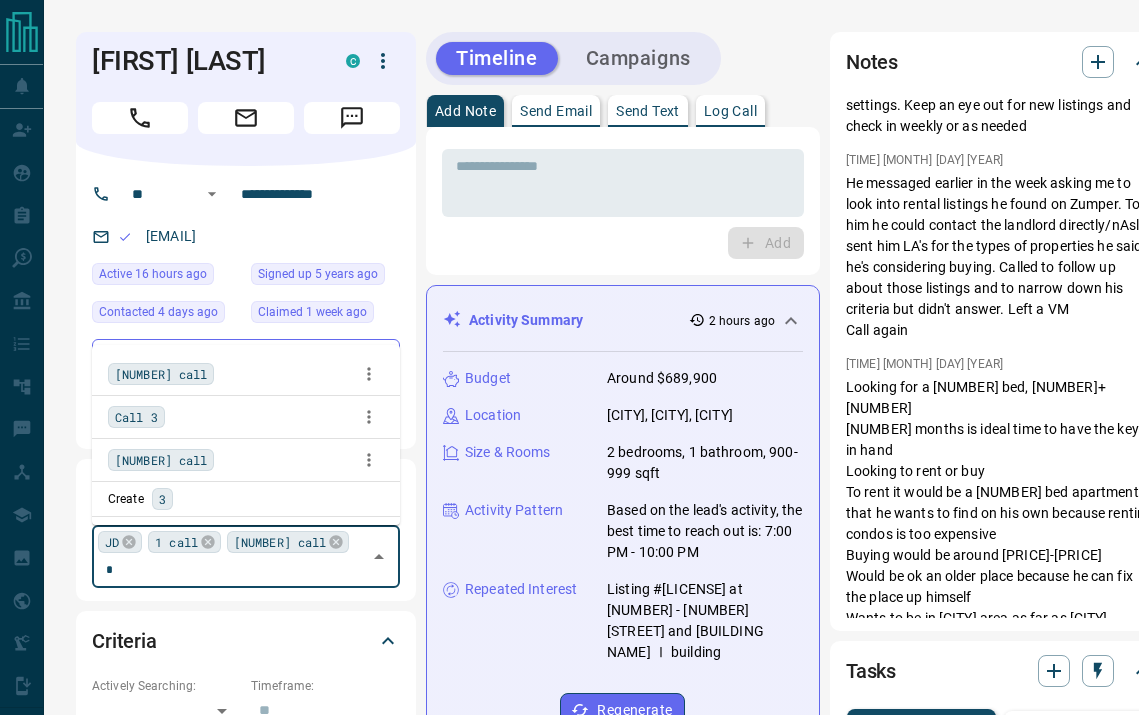 click on "[NUMBER] call" at bounding box center [161, 374] 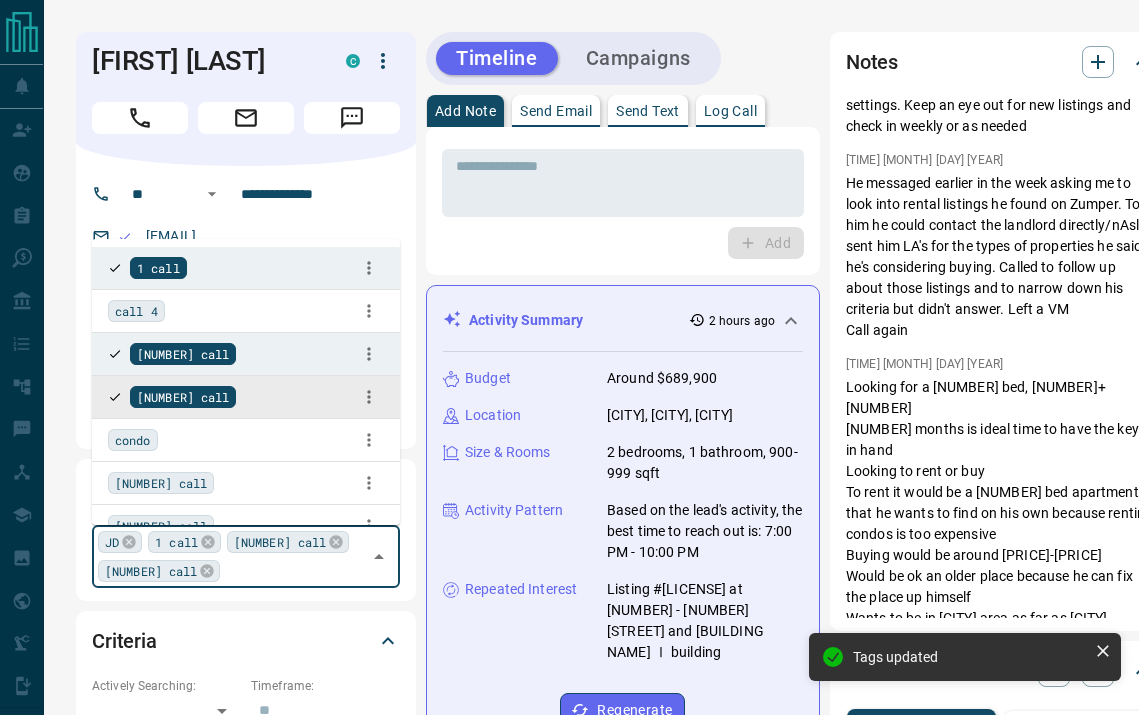 click on "[FIRST] [LAST] Active [TIME] ago Signed up [YEAR] ago Contacted [TIME] ago Claimed [TIME] ago Buyer [MASK] ​ Just Browsing * ​ Tags JD [NUMBER] call [NUMBER] call [NUMBER] call ​ Criteria Actively Searching: ​ ​ Timeframe: ​ Search Range: [PRICE] - [PRICE] Budget: ​ Areas Searched: [CITY], [CITY], [CITY]  Motivation: ​ Home Type: ​ Min Size: ​ Beds: ​ Baths: ​ Pre-Approved: ​ ​ Pre-Approval Amount: ​ Credit Score: ​ Lawyer: ​ Mortgage Agent: ​ Personal Information Job Title: ​ Company: ​ Birthday: ​ Possession Date: ​ Social: Address: ​ Favourite Listings [NUMBER] No listings have been favourited Timeline Campaigns Add Note Send Email Send Text Log Call * ​ Add Activity Summary [TIME] ago Budget Around [PRICE] Location [CITY], [CITY], [CITY] Size & Rooms [NUMBER] bedrooms, [NUMBER] bathroom, [NUMBER]-[NUMBER] sqft Activity Pattern Based on the lead's activity, the best time to reach out is:  [TIME] - [TIME] Repeated Interest All" at bounding box center [591, 1268] 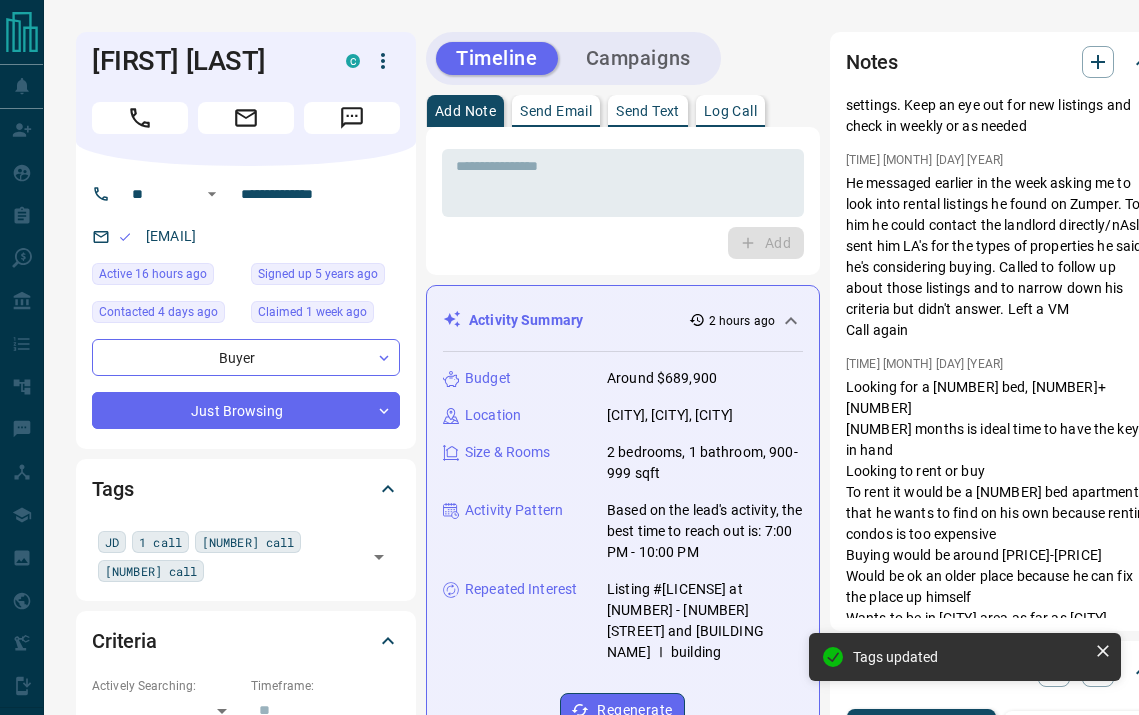click on "[FIRST] [LAST] Active [TIME] ago Signed up [YEAR] ago Contacted [TIME] ago Claimed [TIME] ago Buyer [MASK] ​ Just Browsing * ​ Tags JD [NUMBER] call [NUMBER] call [NUMBER] call ​ Criteria Actively Searching: ​ ​ Timeframe: ​ Search Range: [PRICE] - [PRICE] Budget: ​ Areas Searched: [CITY], [CITY], [CITY]  Motivation: ​ Home Type: ​ Min Size: ​ Beds: ​ Baths: ​ Pre-Approved: ​ ​ Pre-Approval Amount: ​ Credit Score: ​ Lawyer: ​ Mortgage Agent: ​ Personal Information Job Title: ​ Company: ​ Birthday: ​ Possession Date: ​ Social: Address: ​ Favourite Listings [NUMBER] No listings have been favourited Timeline Campaigns Add Note Send Email Send Text Log Call * ​ Add Activity Summary [TIME] ago Budget Around [PRICE] Location [CITY], [CITY], [CITY] Size & Rooms [NUMBER] bedrooms, [NUMBER] bathroom, [NUMBER]-[NUMBER] sqft Activity Pattern Based on the lead's activity, the best time to reach out is:  [TIME] - [TIME] Repeated Interest All" at bounding box center (591, 1268) 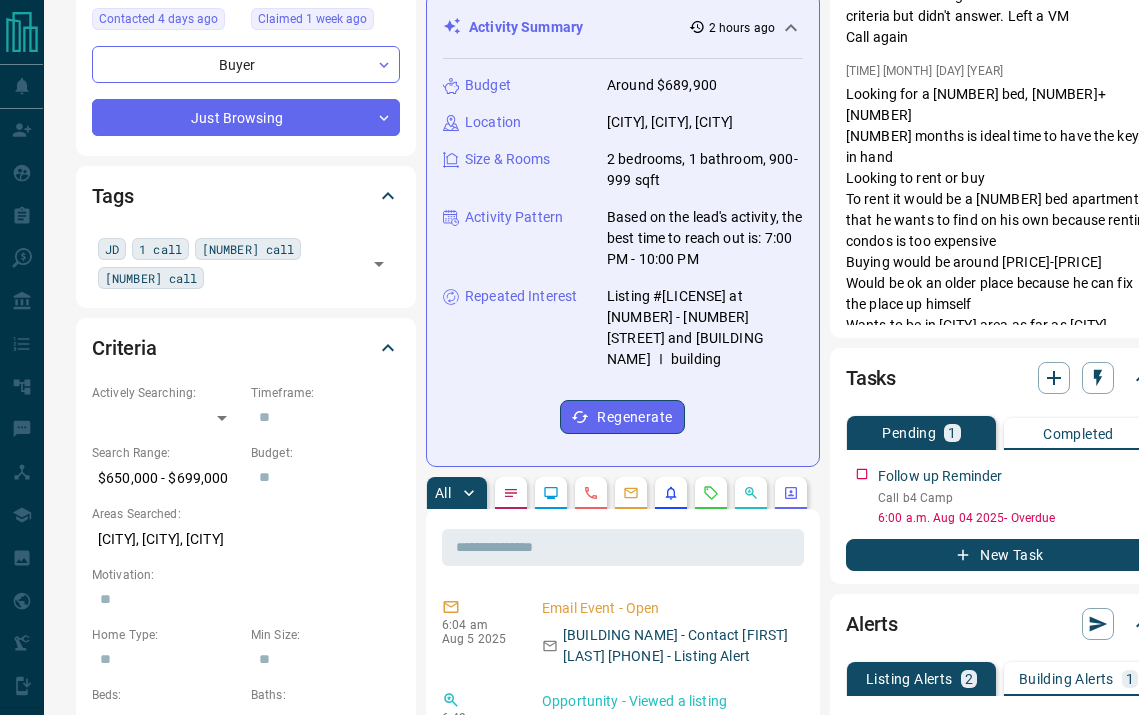 scroll, scrollTop: 0, scrollLeft: 0, axis: both 